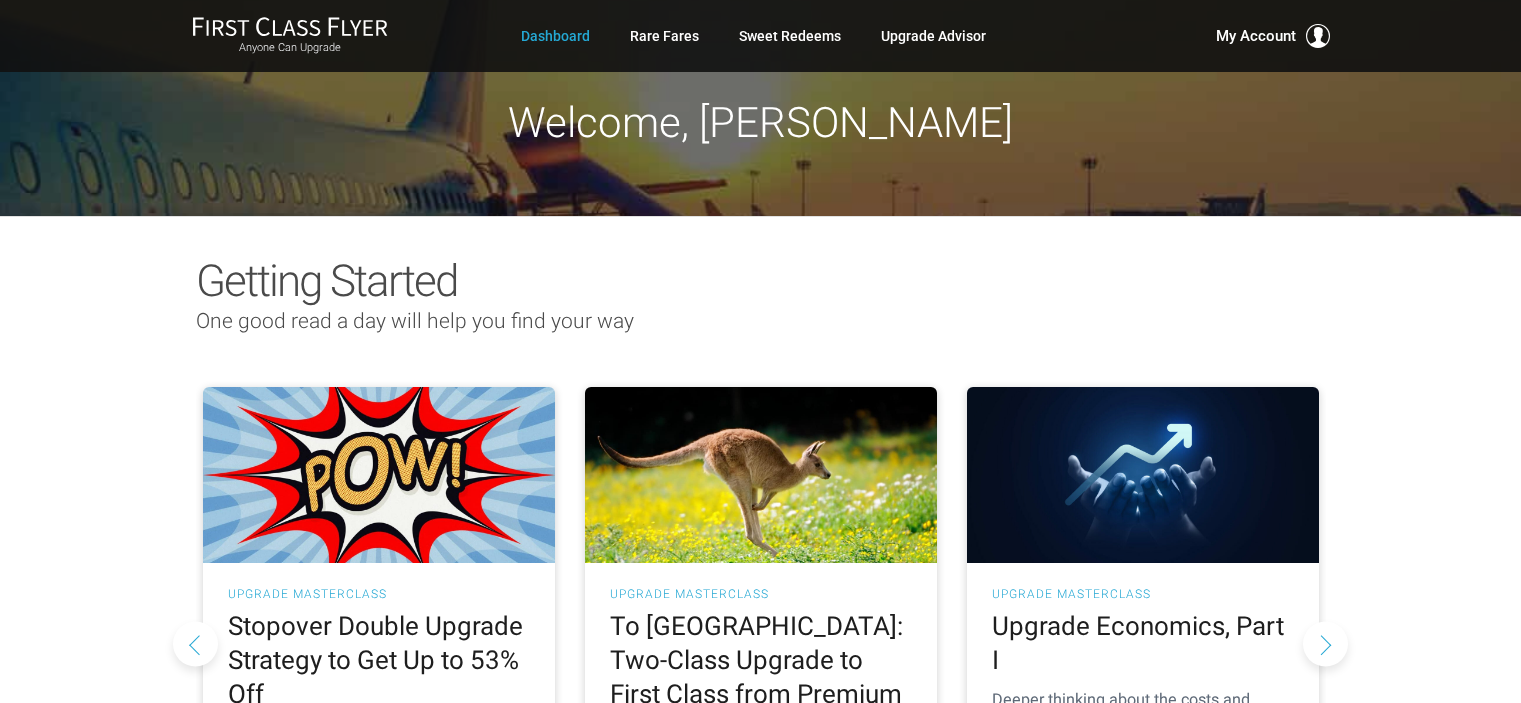 scroll, scrollTop: 0, scrollLeft: 0, axis: both 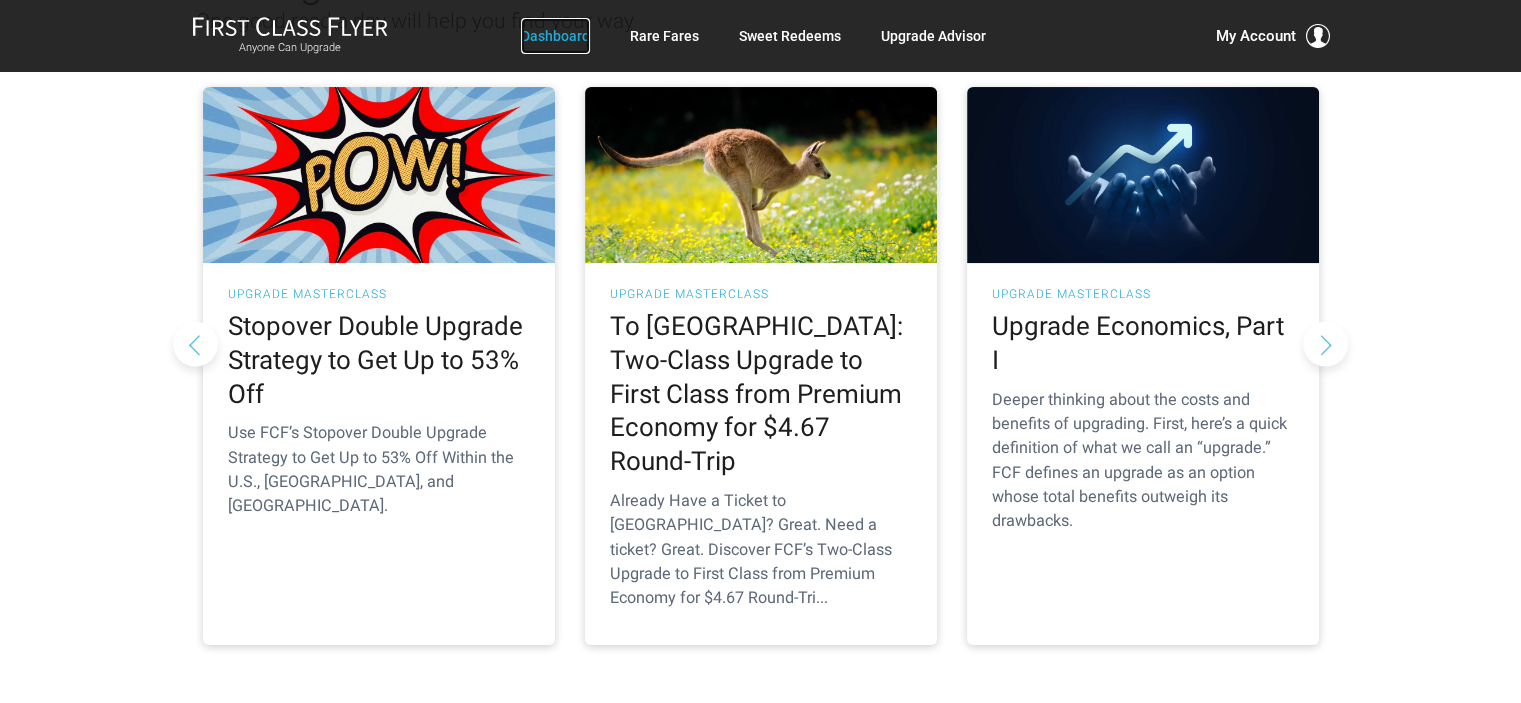click on "Dashboard" at bounding box center [555, 36] 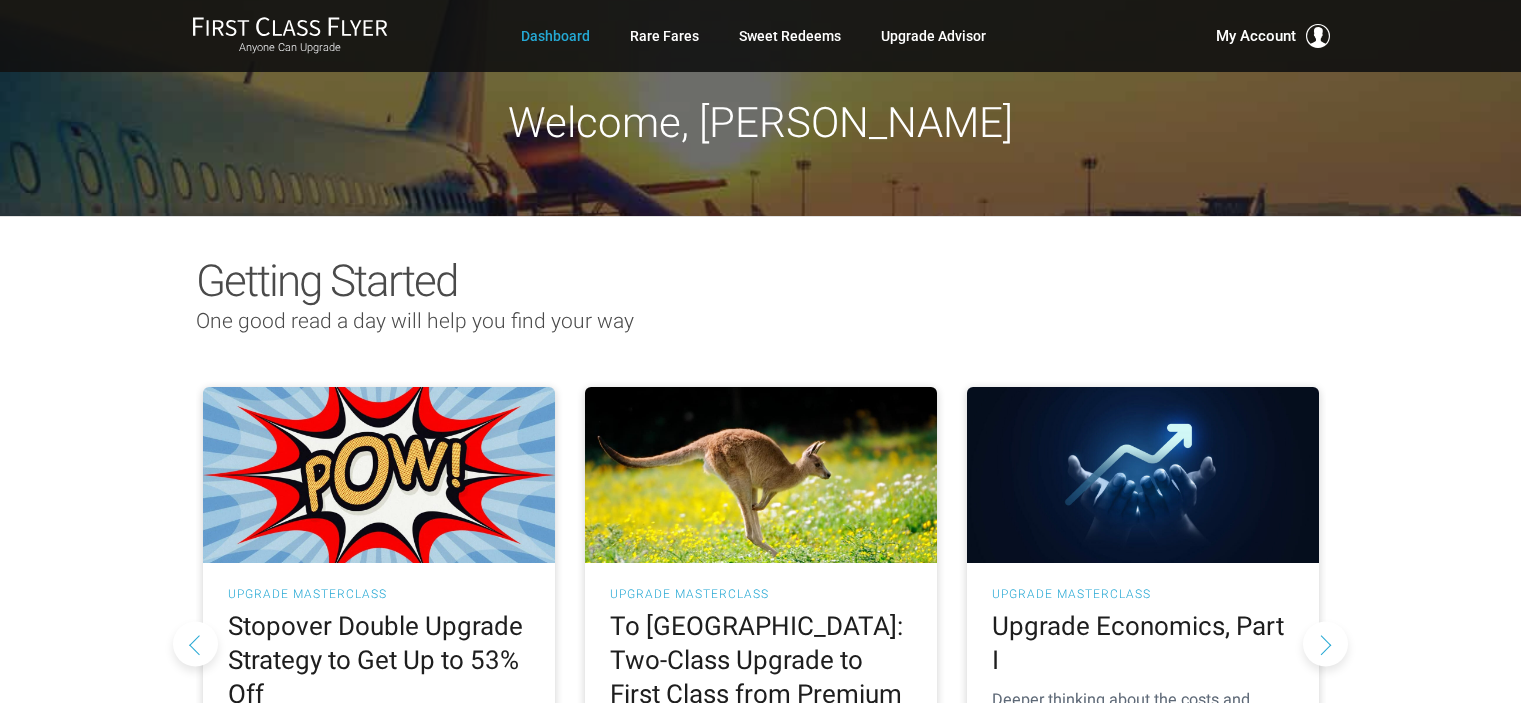 scroll, scrollTop: 0, scrollLeft: 0, axis: both 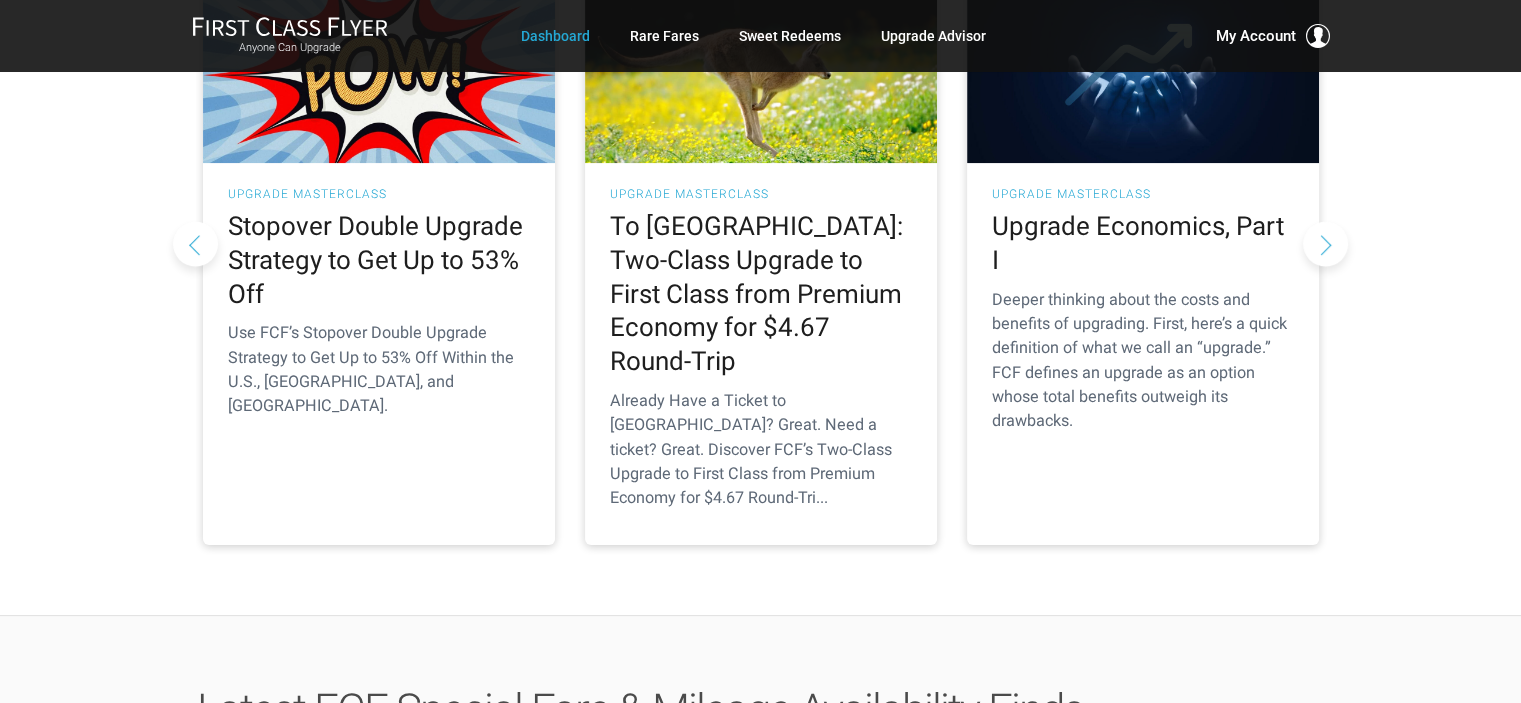 click at bounding box center [1325, 243] 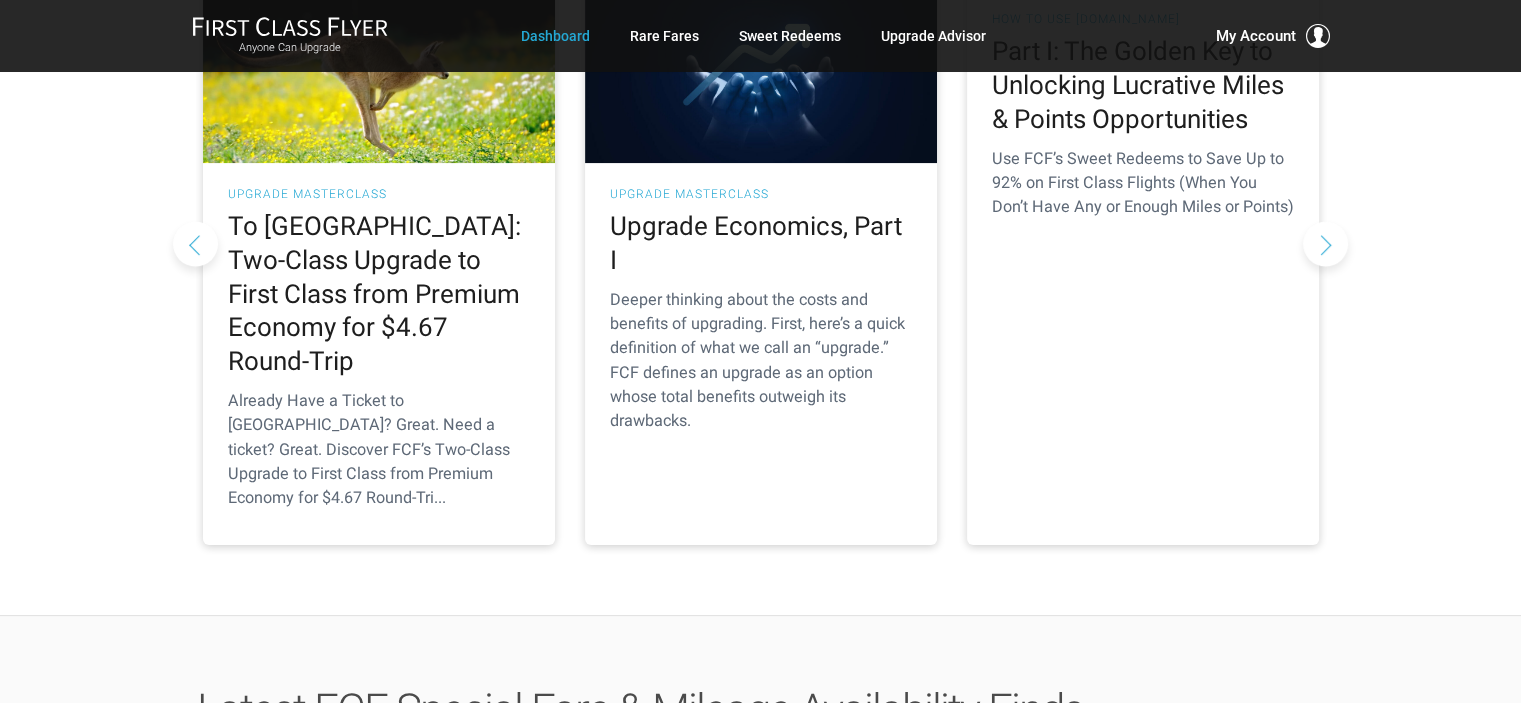 click at bounding box center (1325, 243) 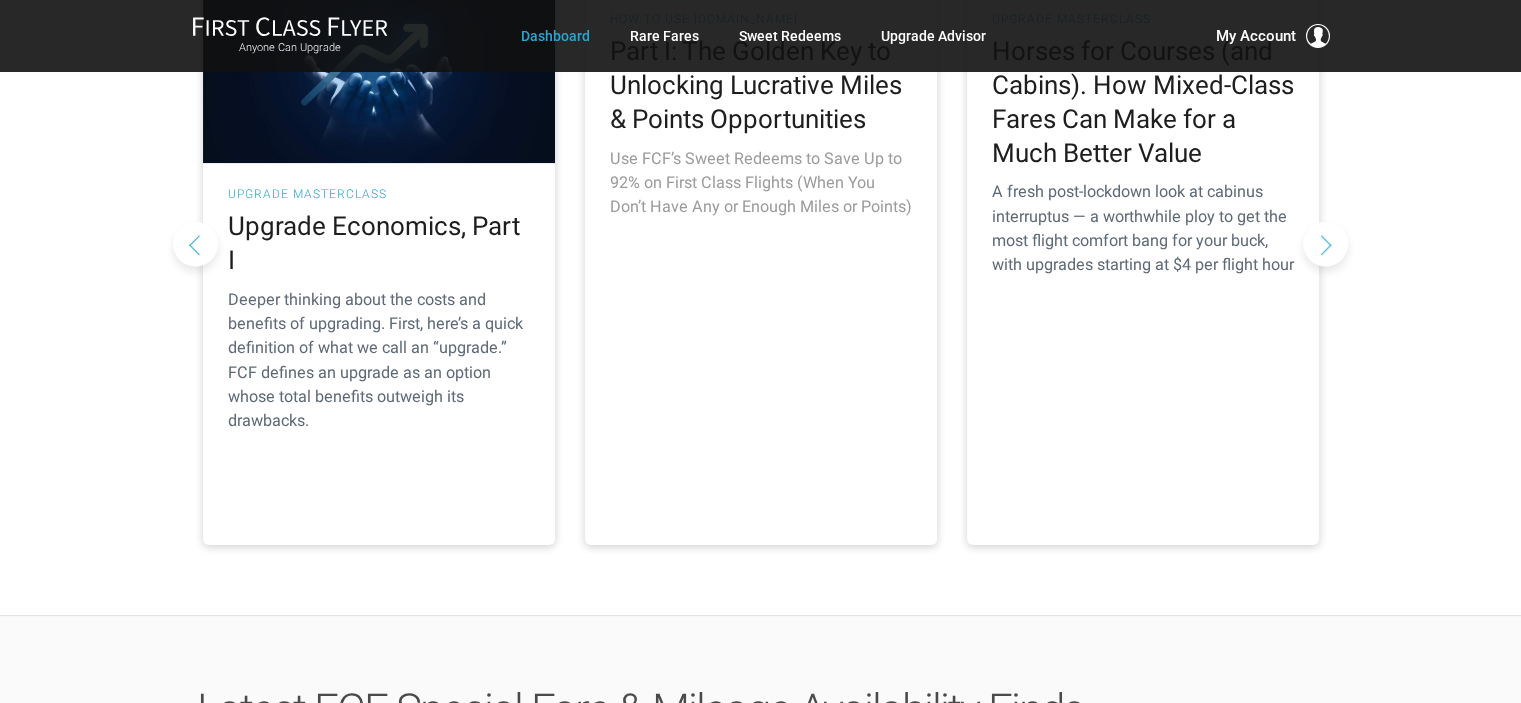 click on "Use FCF’s Sweet Redeems to Save Up to 92% on First Class Flights (When You Don’t Have Any or Enough Miles or Points)" at bounding box center [761, 183] 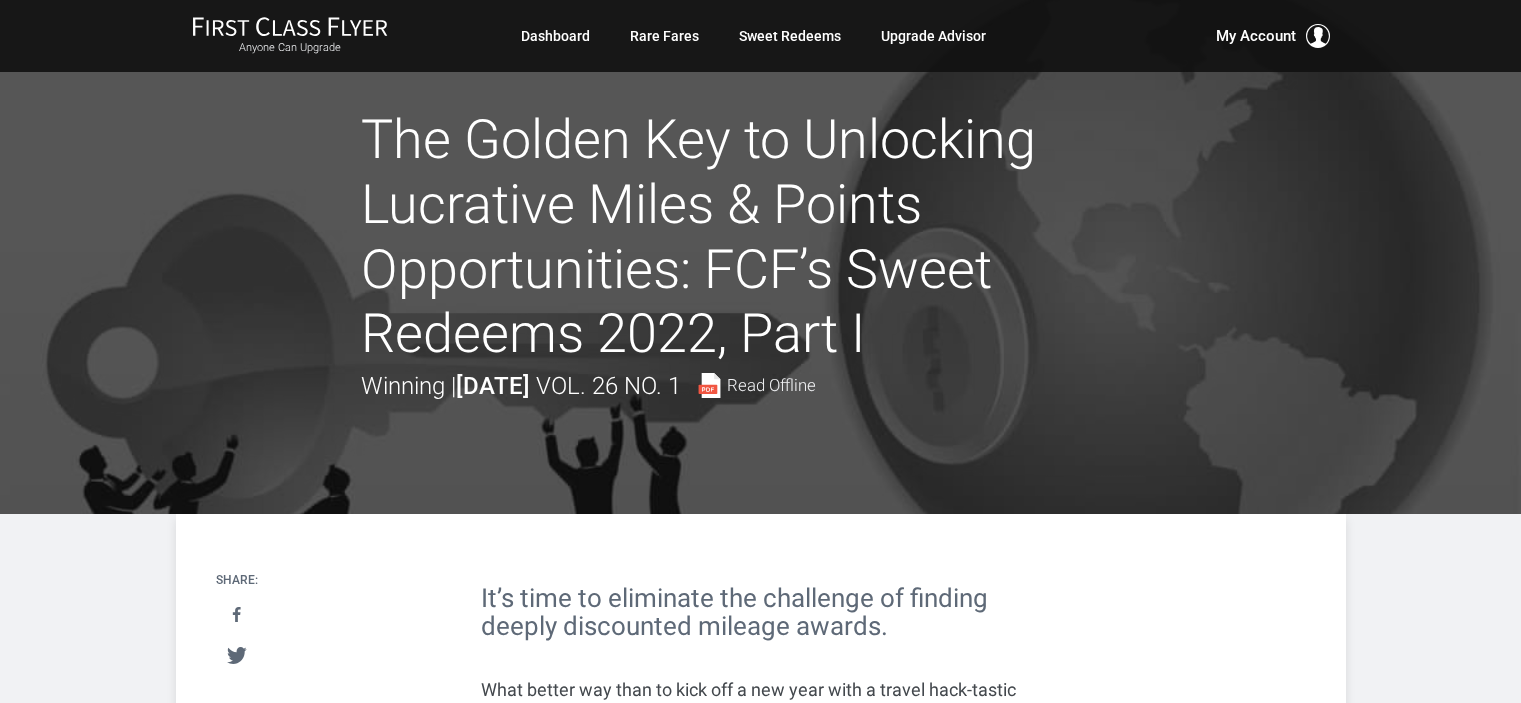 scroll, scrollTop: 0, scrollLeft: 0, axis: both 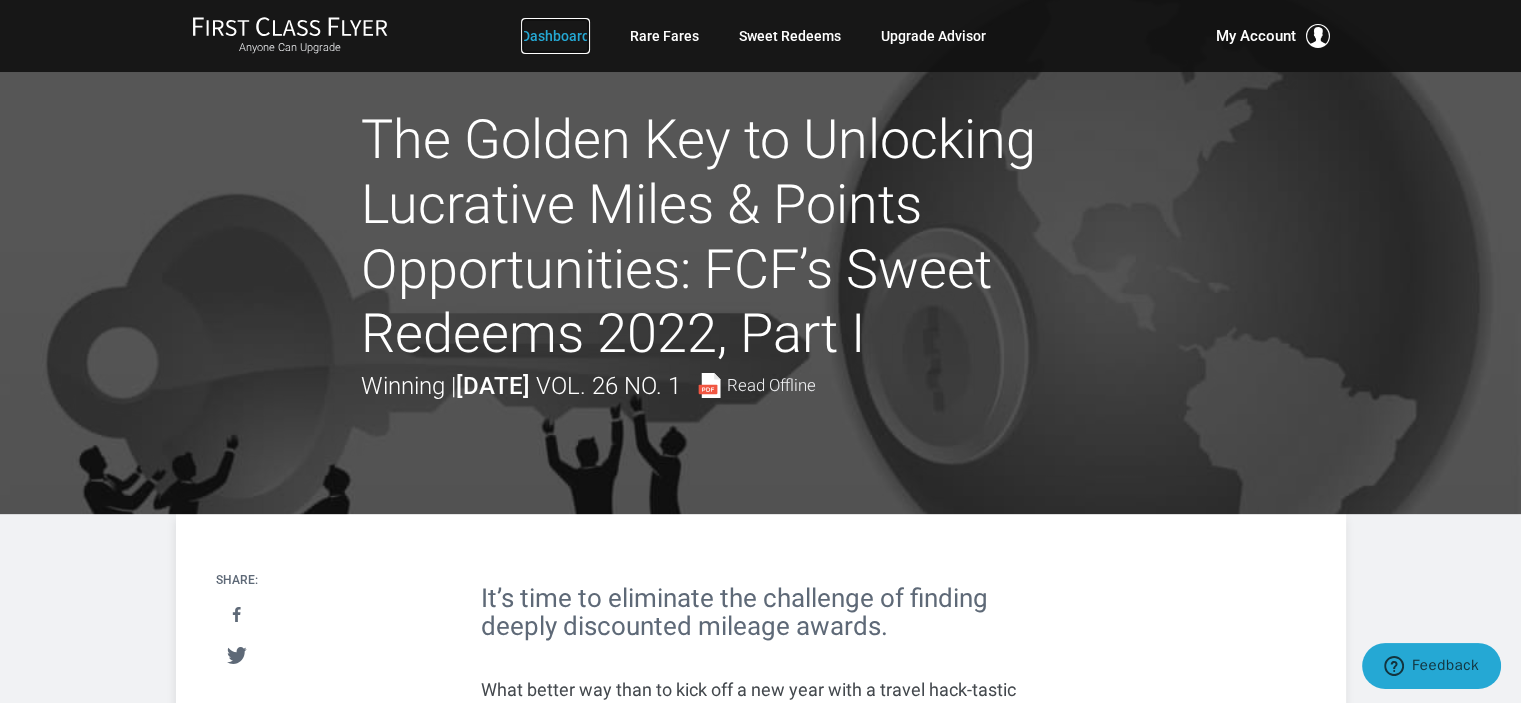 click on "Dashboard" at bounding box center (555, 36) 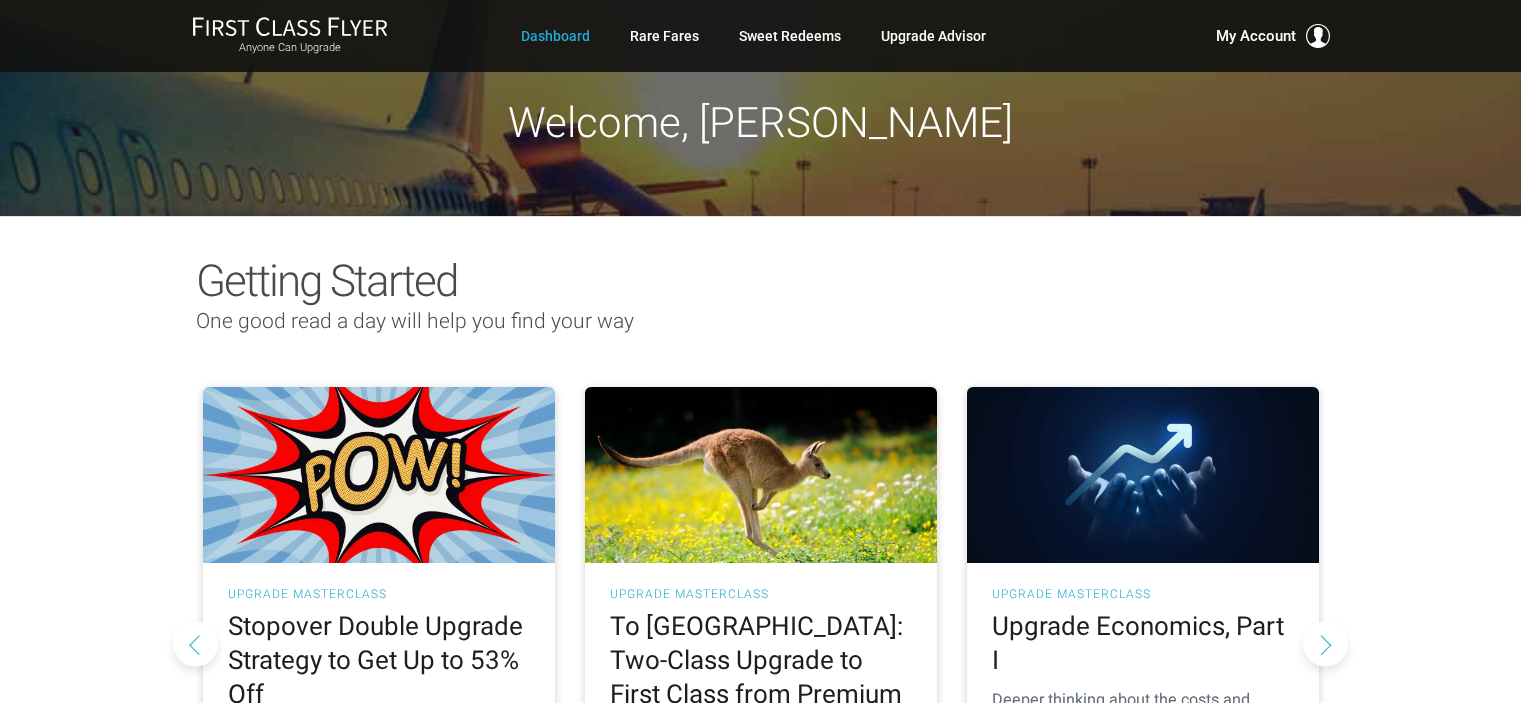scroll, scrollTop: 0, scrollLeft: 0, axis: both 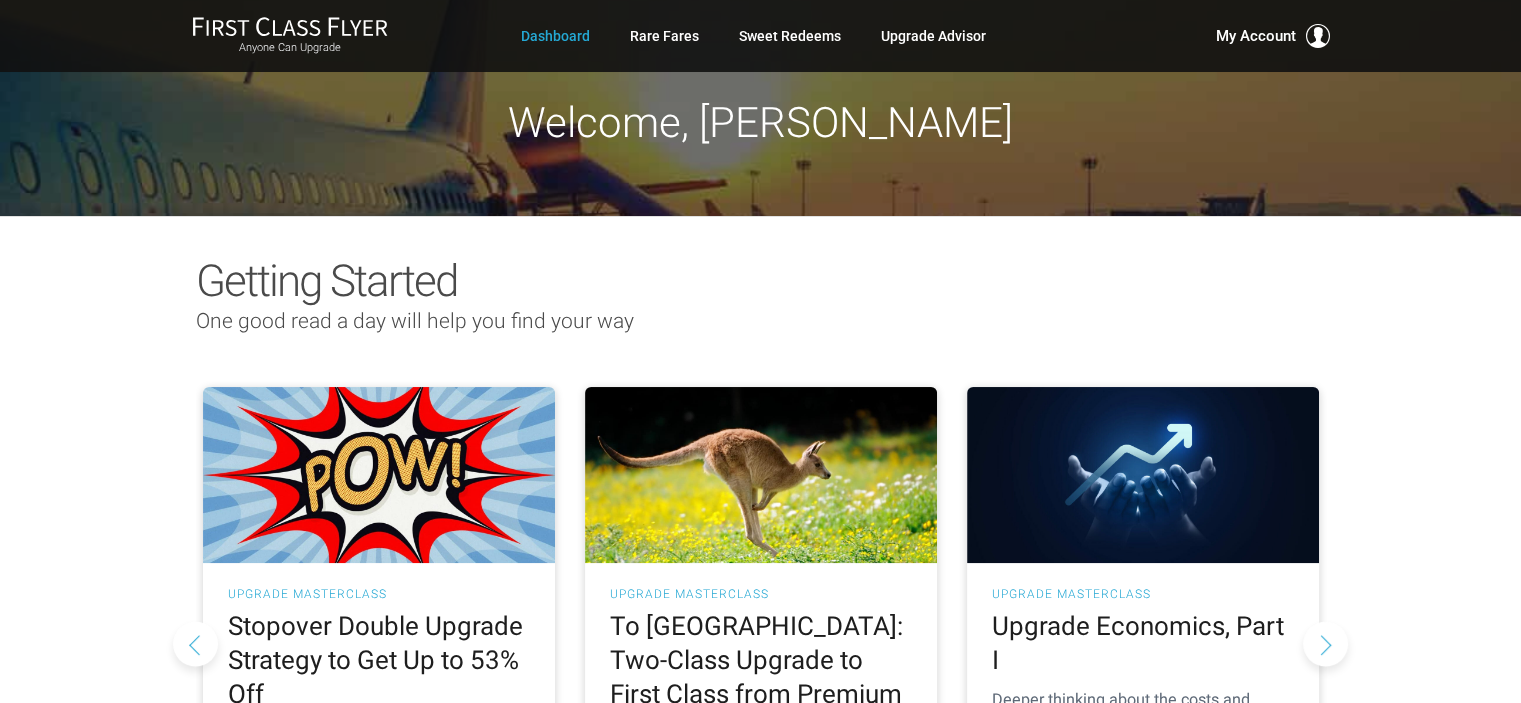 click at bounding box center (1325, 643) 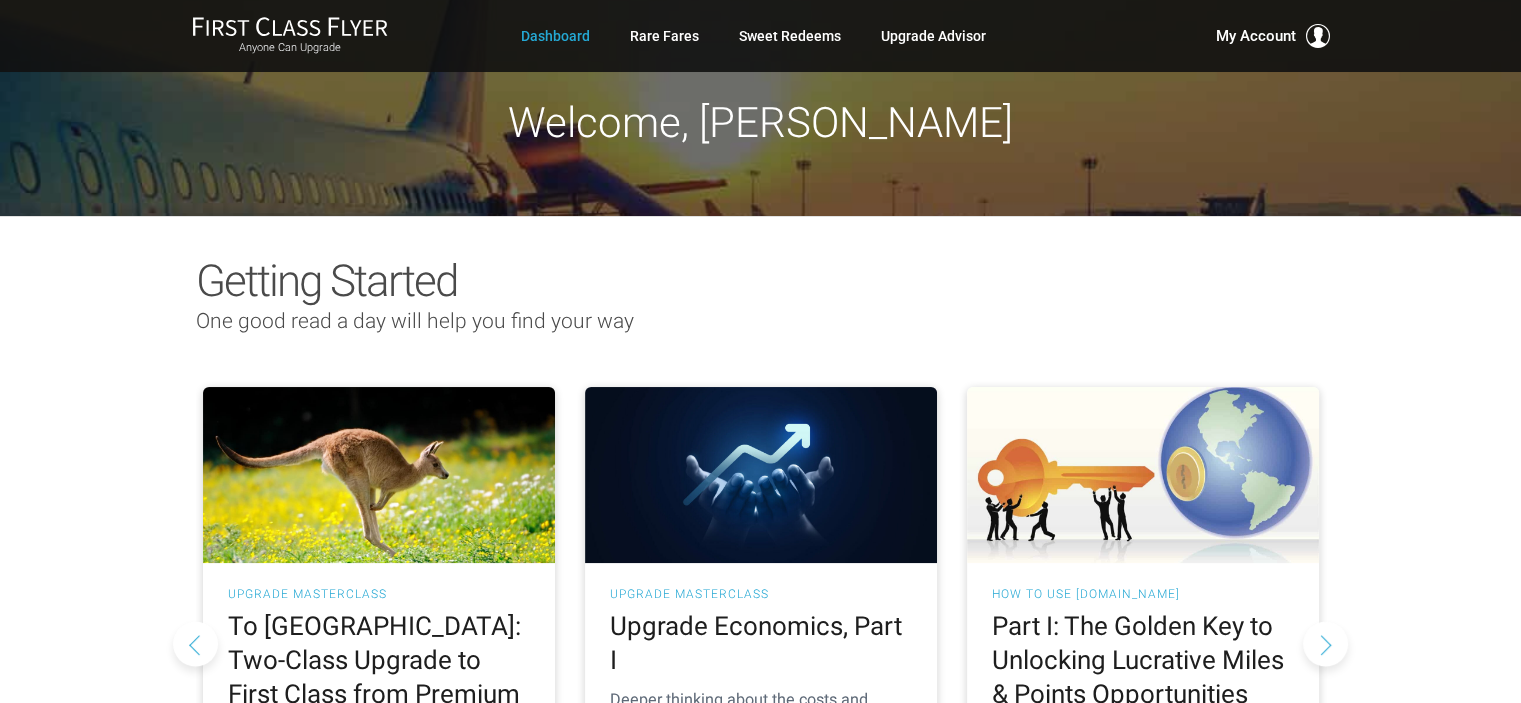 click at bounding box center [1325, 643] 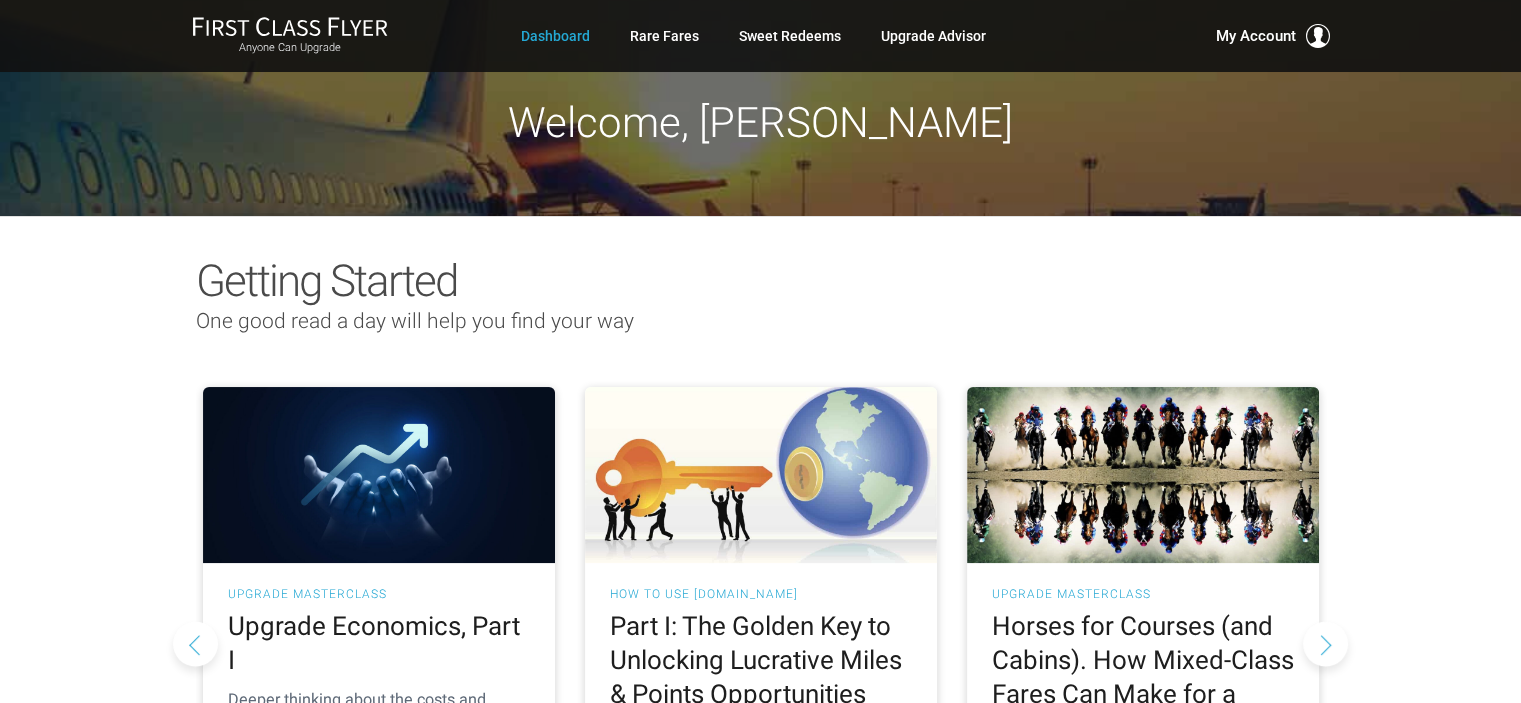 click at bounding box center [1325, 643] 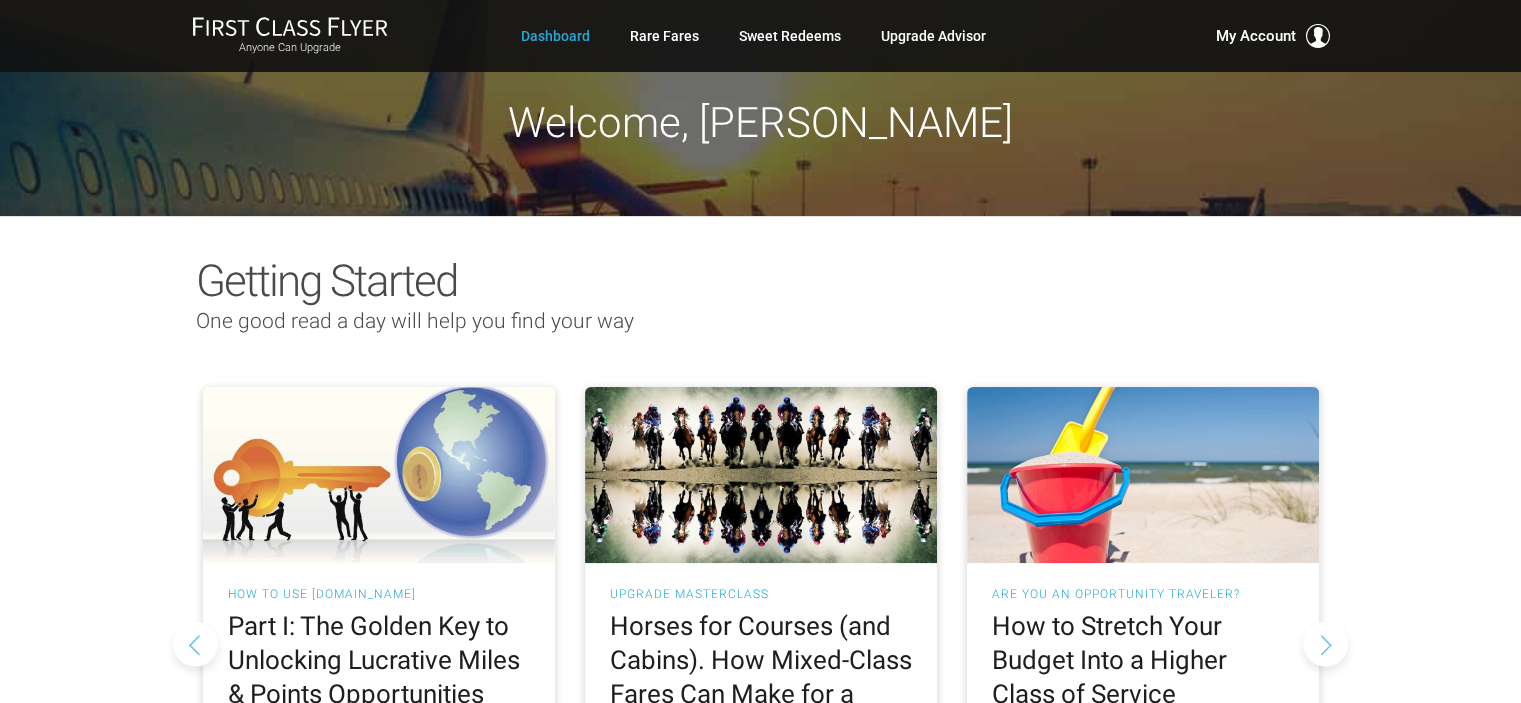 click at bounding box center [1325, 643] 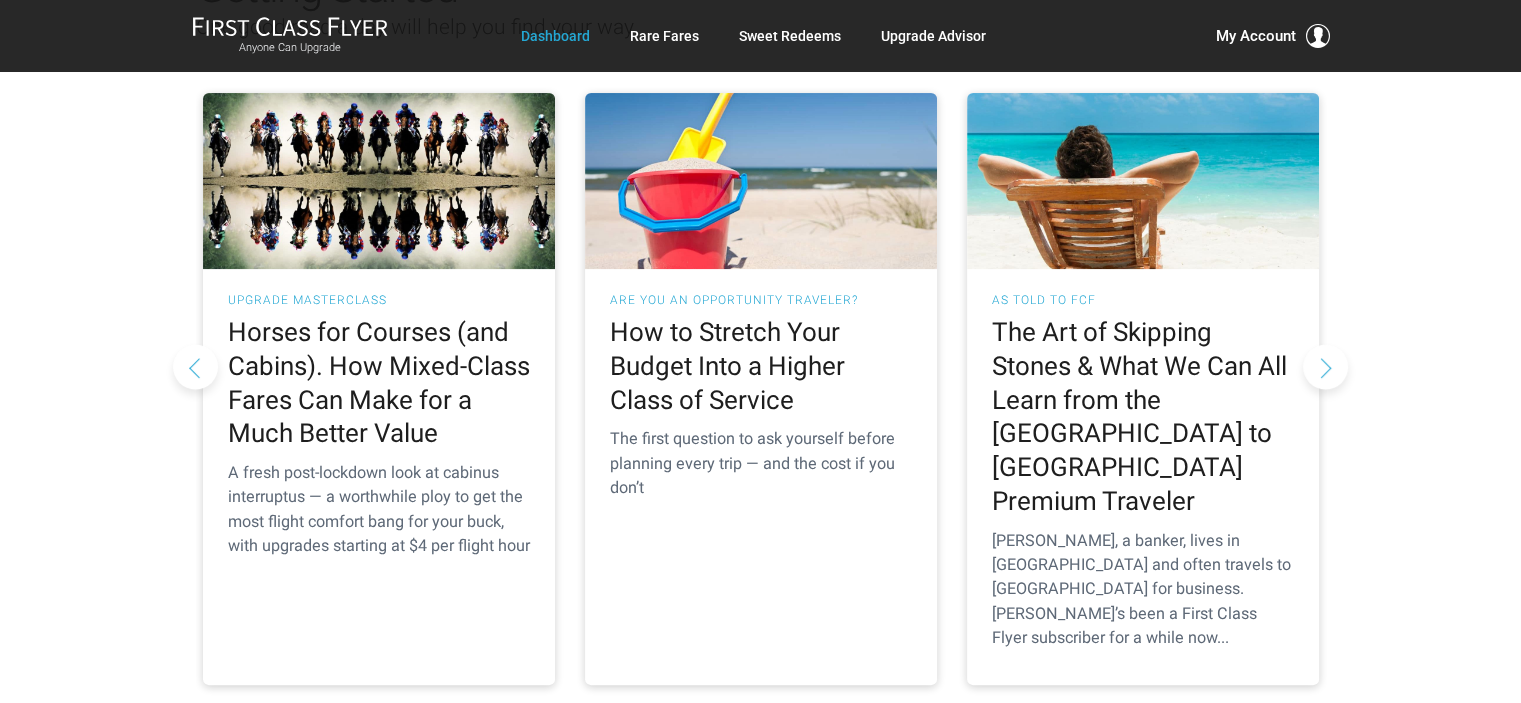 scroll, scrollTop: 300, scrollLeft: 0, axis: vertical 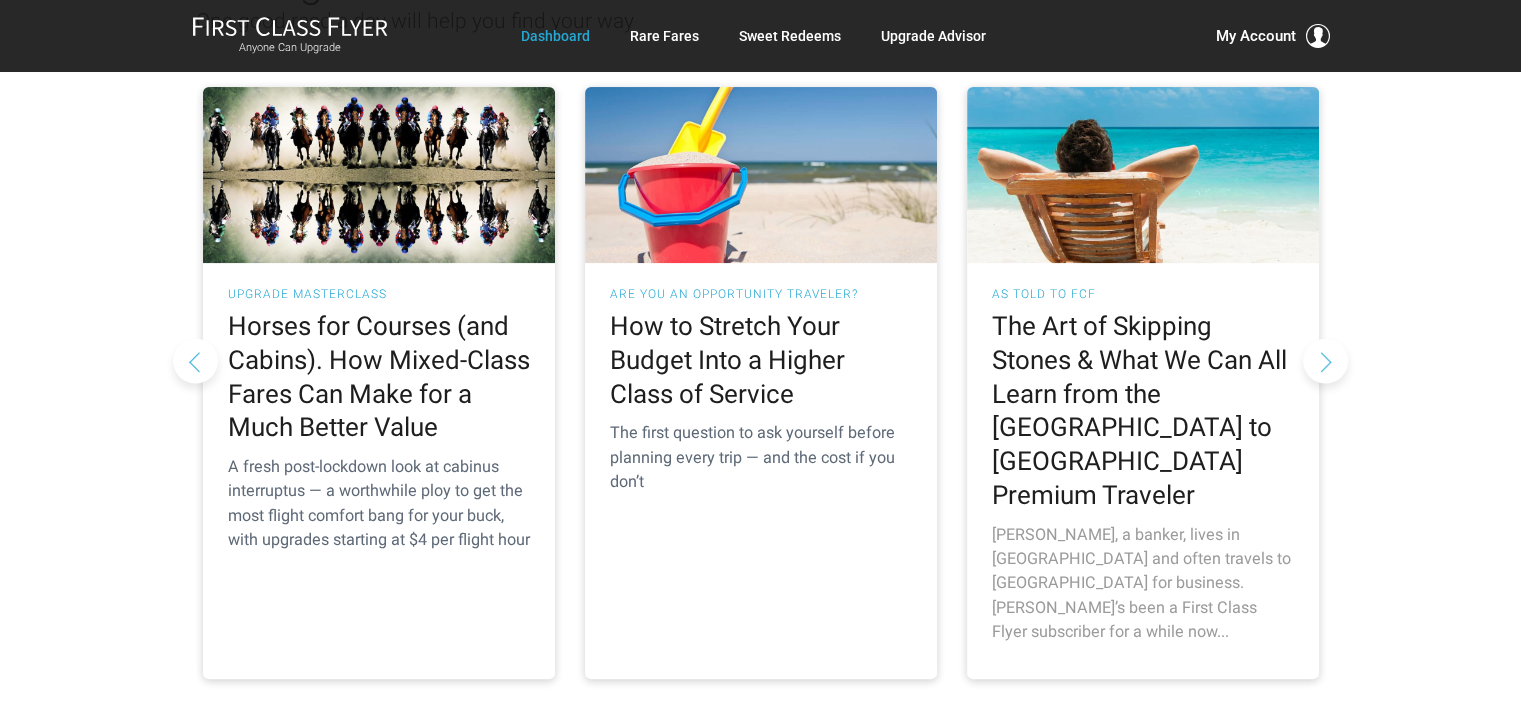 click on "The Art of Skipping Stones & What We Can All Learn from the [GEOGRAPHIC_DATA] to [GEOGRAPHIC_DATA] Premium Traveler" at bounding box center [1143, 411] 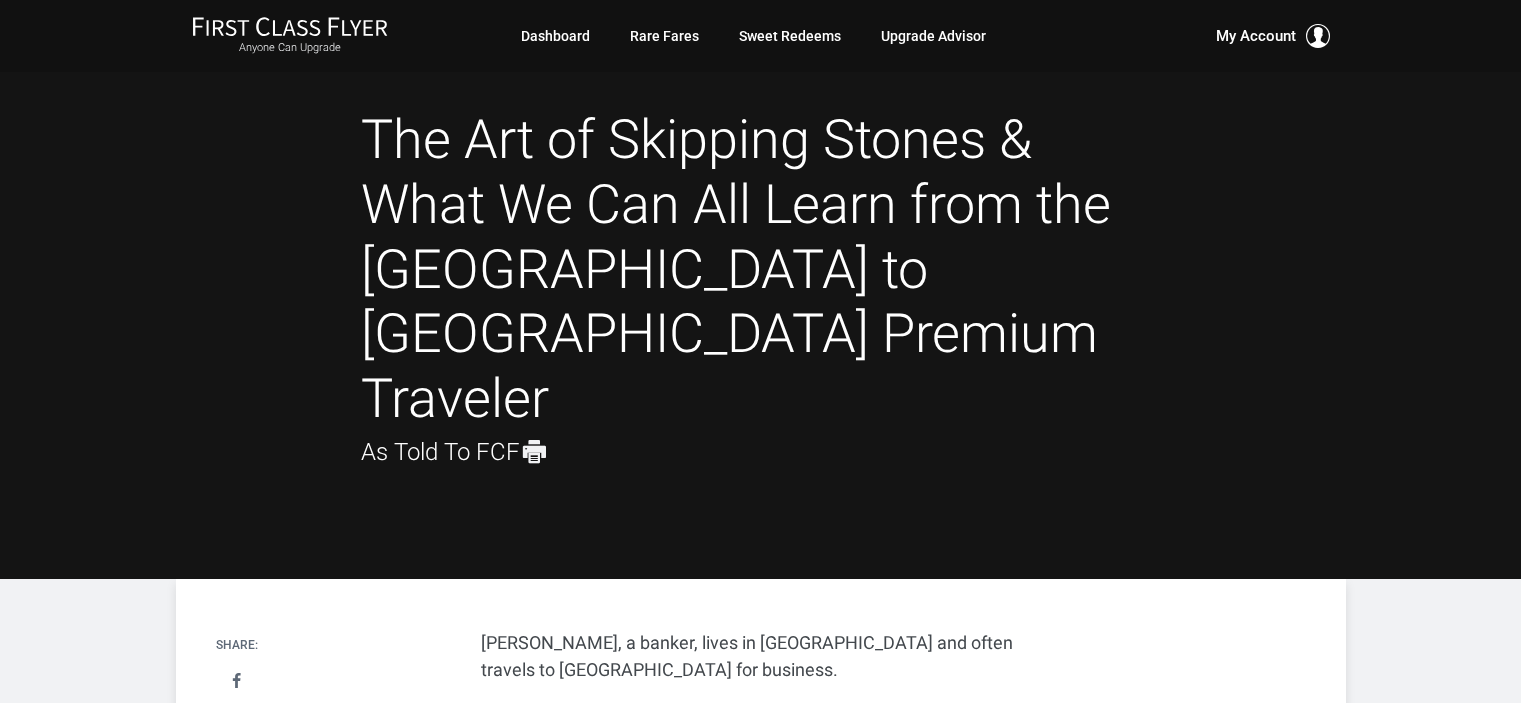 scroll, scrollTop: 151, scrollLeft: 0, axis: vertical 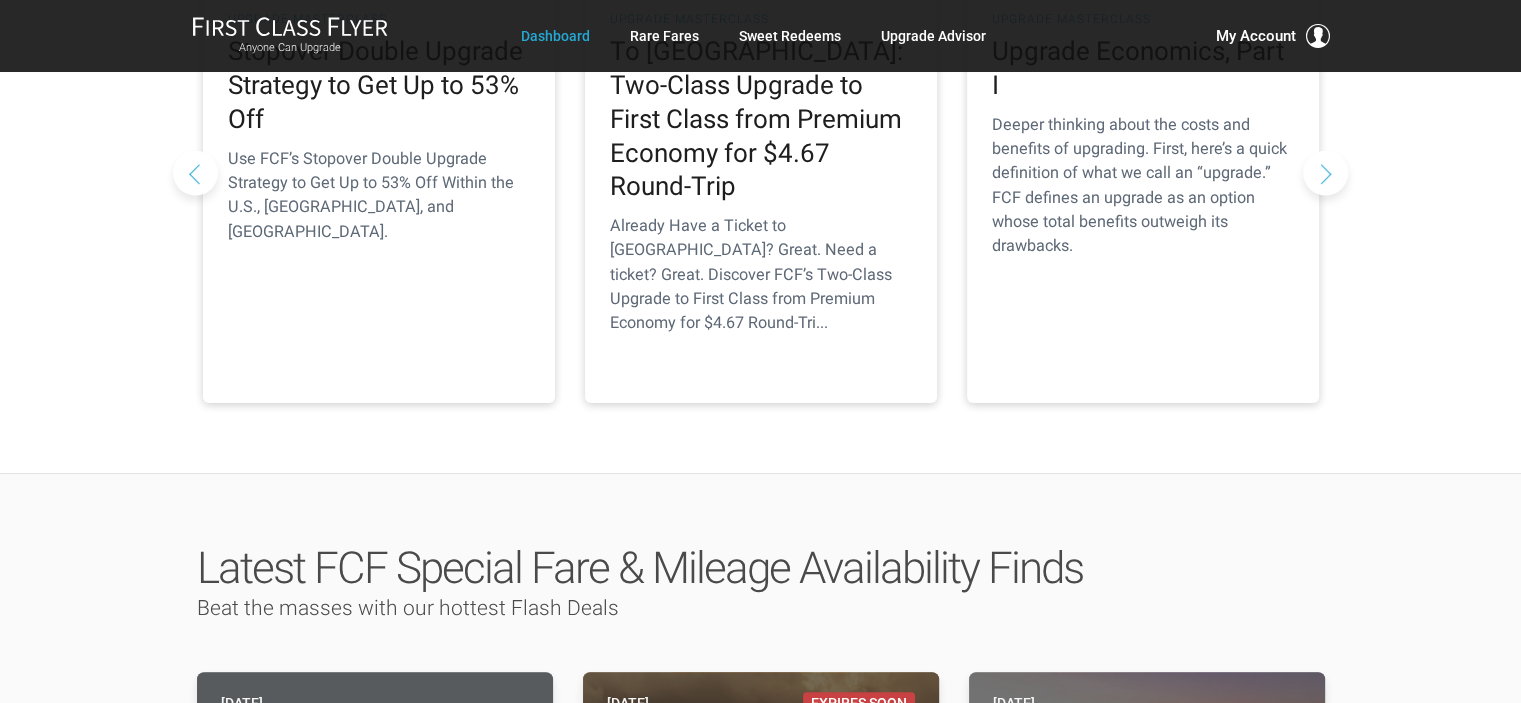 click at bounding box center (1325, 172) 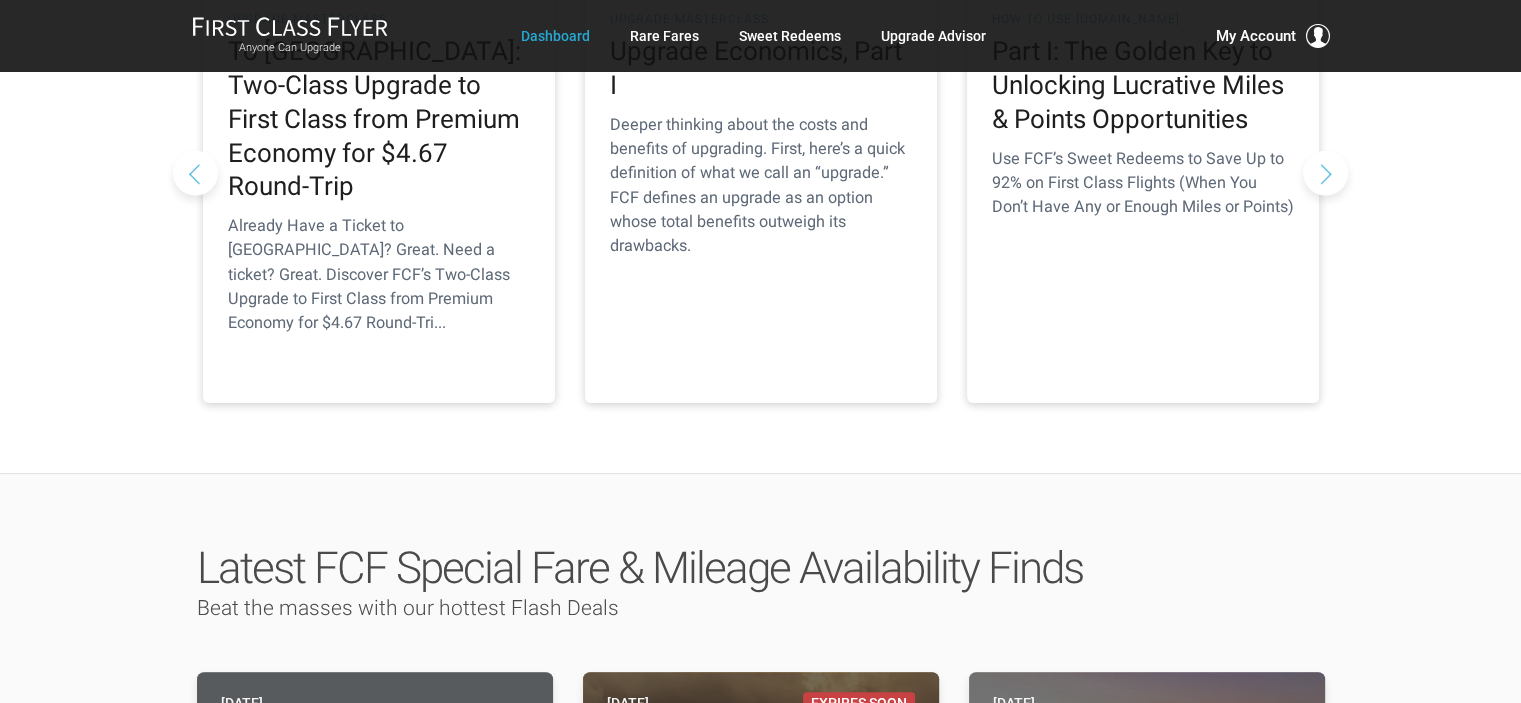 click at bounding box center (1325, 172) 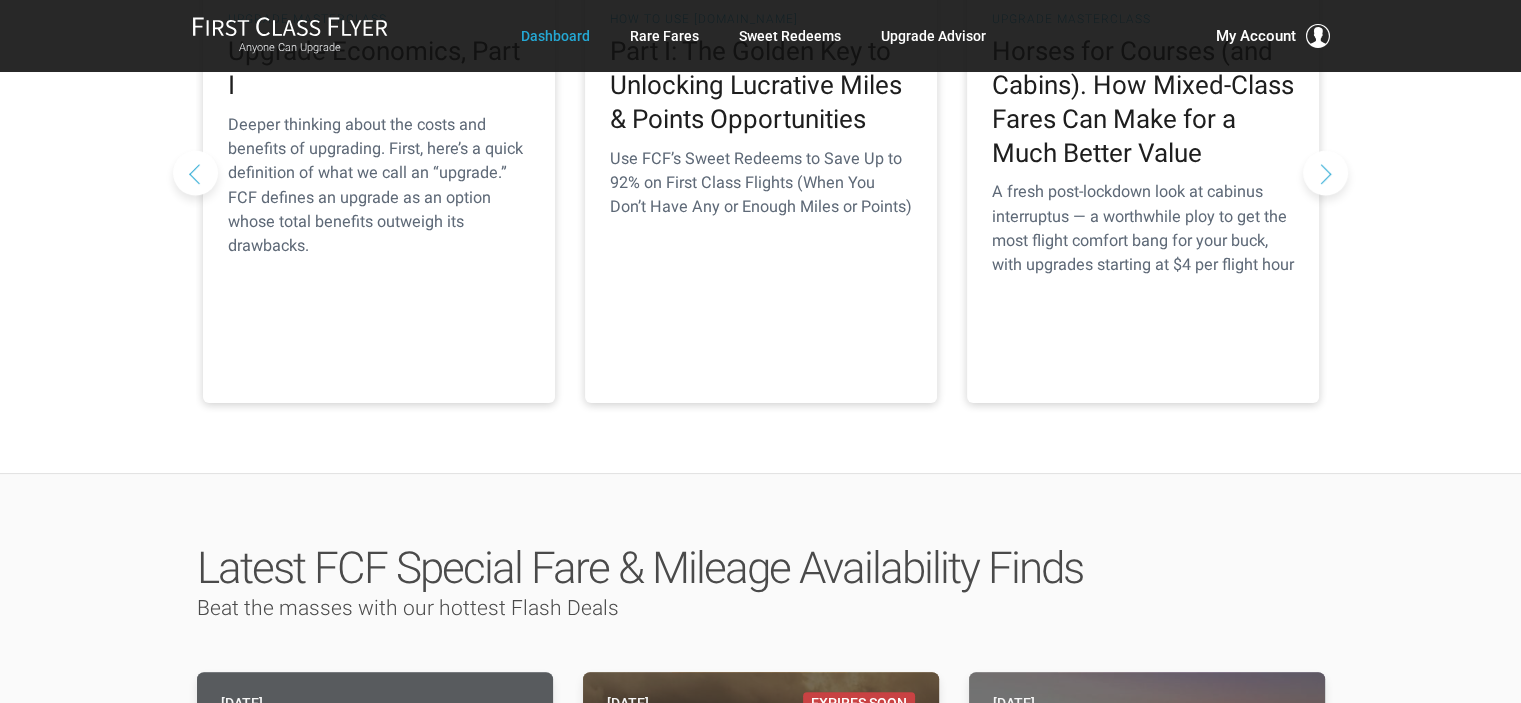 click at bounding box center [1325, 172] 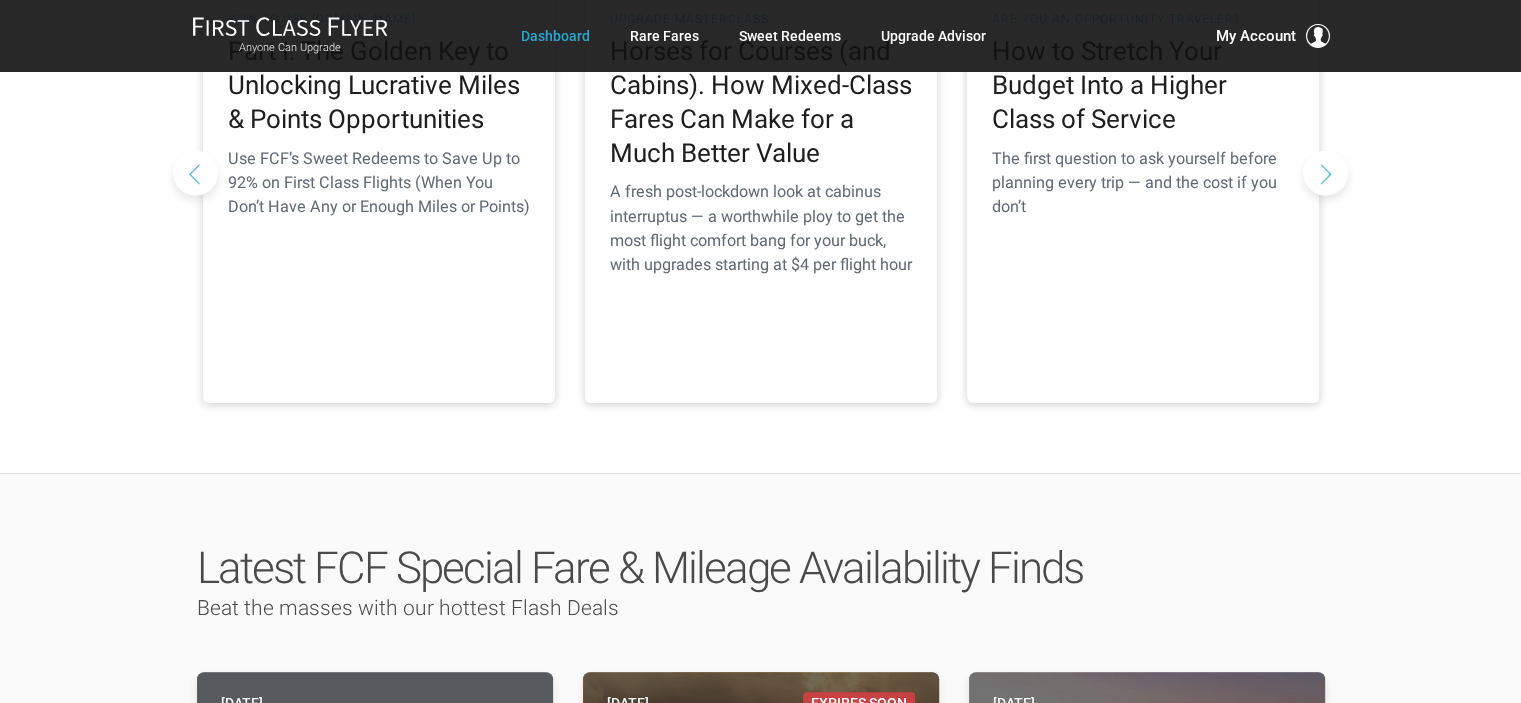 click at bounding box center [1325, 172] 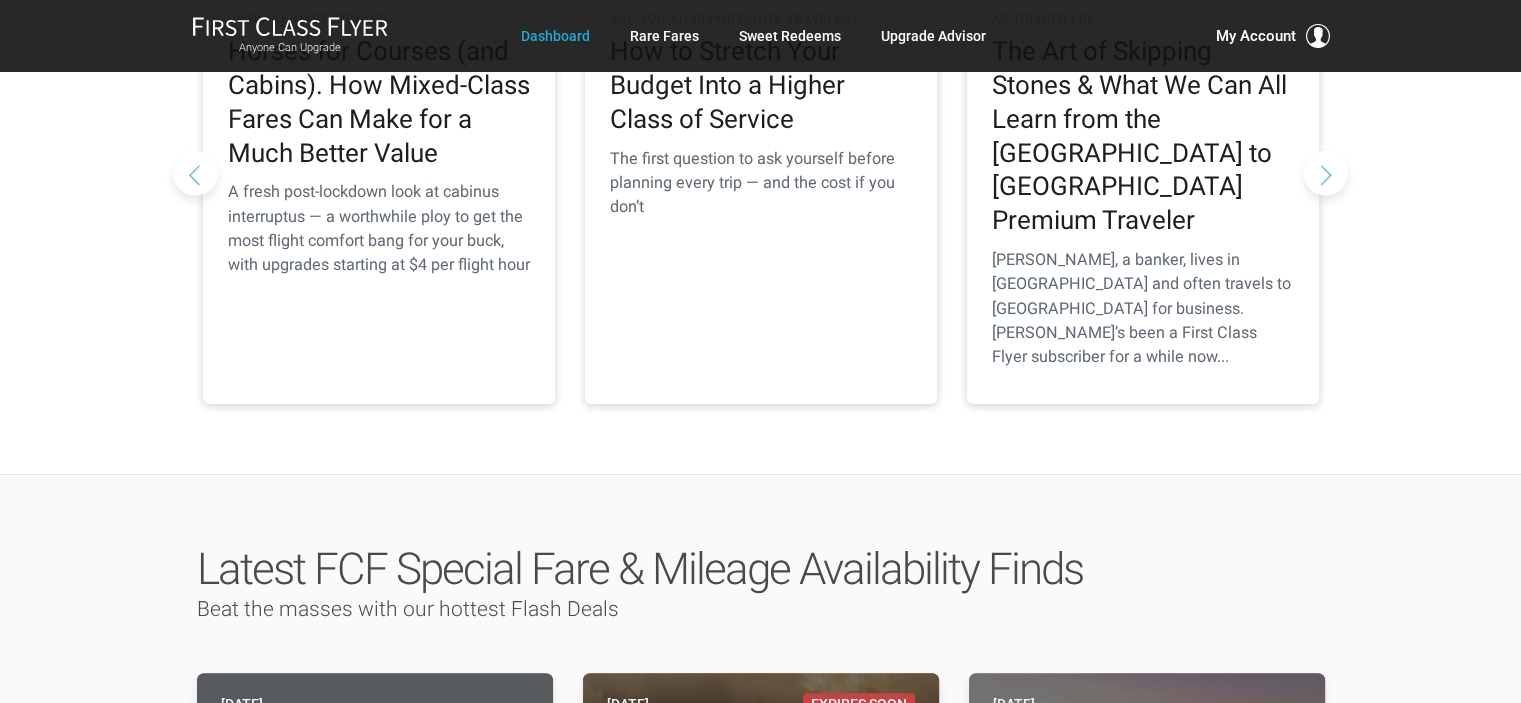 click at bounding box center [1325, 173] 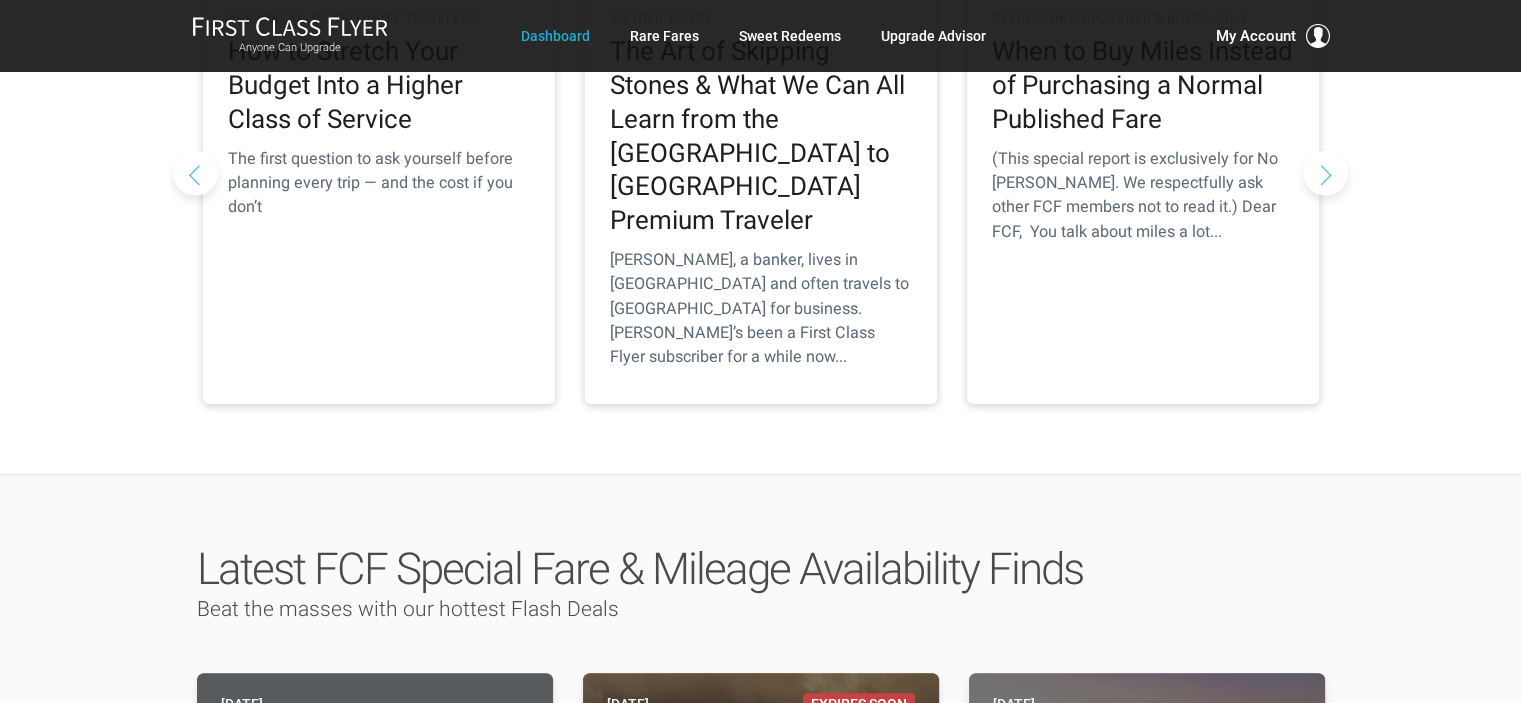 click at bounding box center [1325, 173] 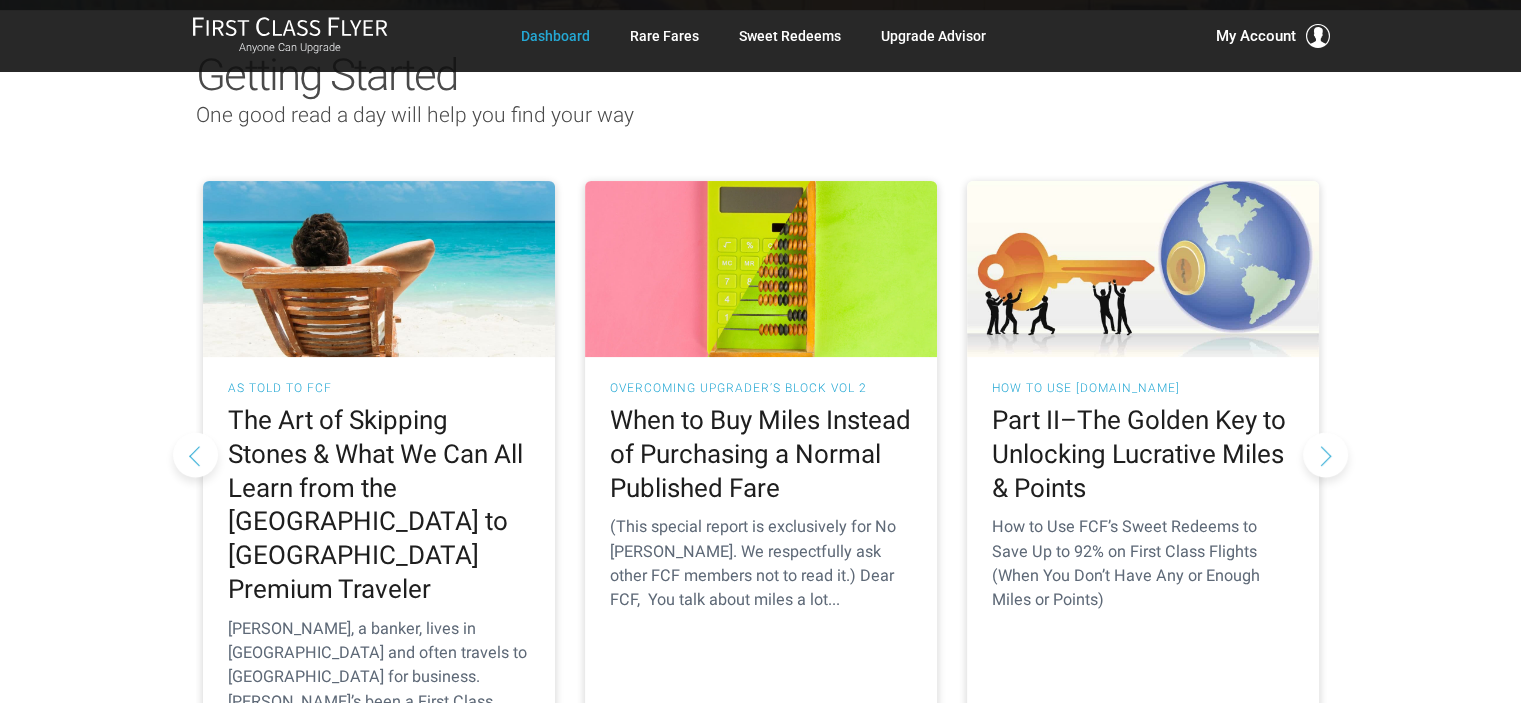 scroll, scrollTop: 200, scrollLeft: 0, axis: vertical 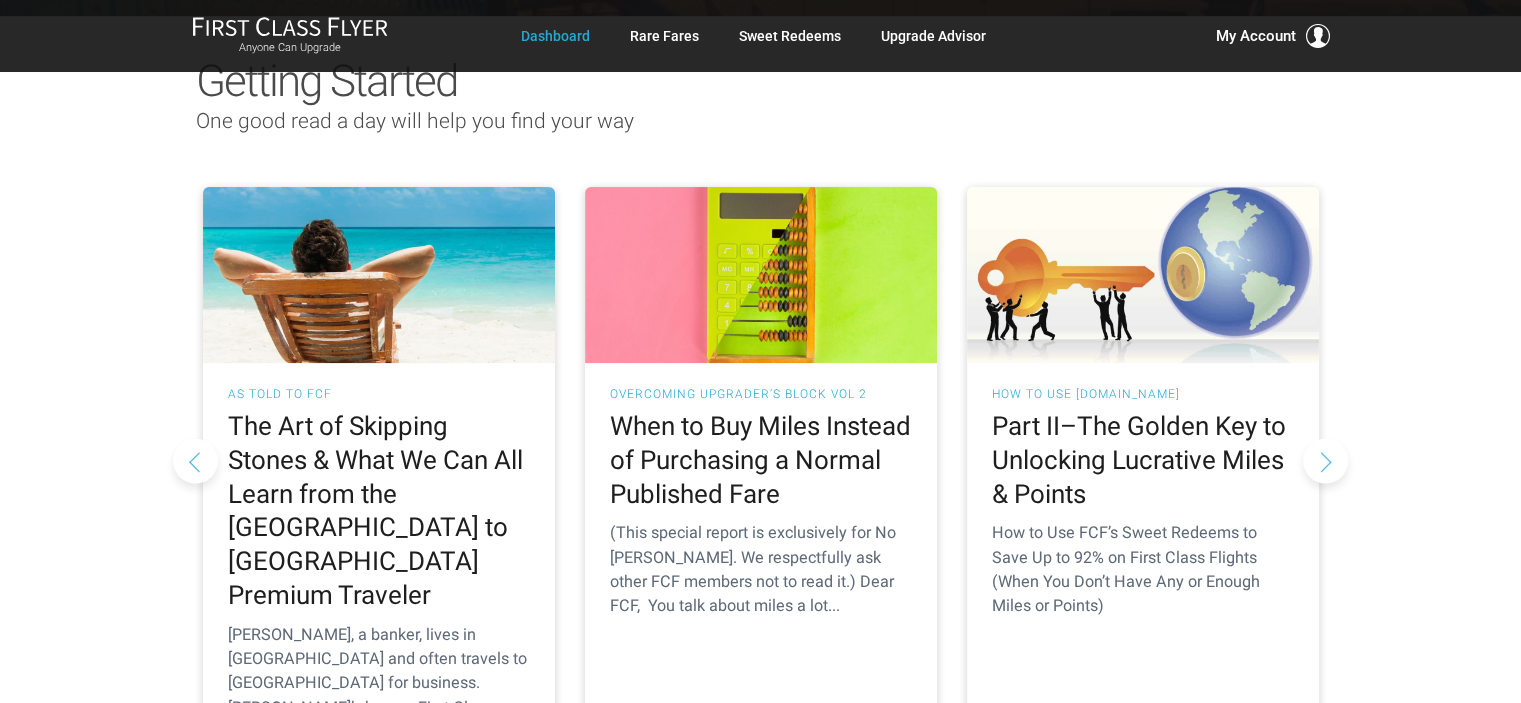 click at bounding box center [1325, 460] 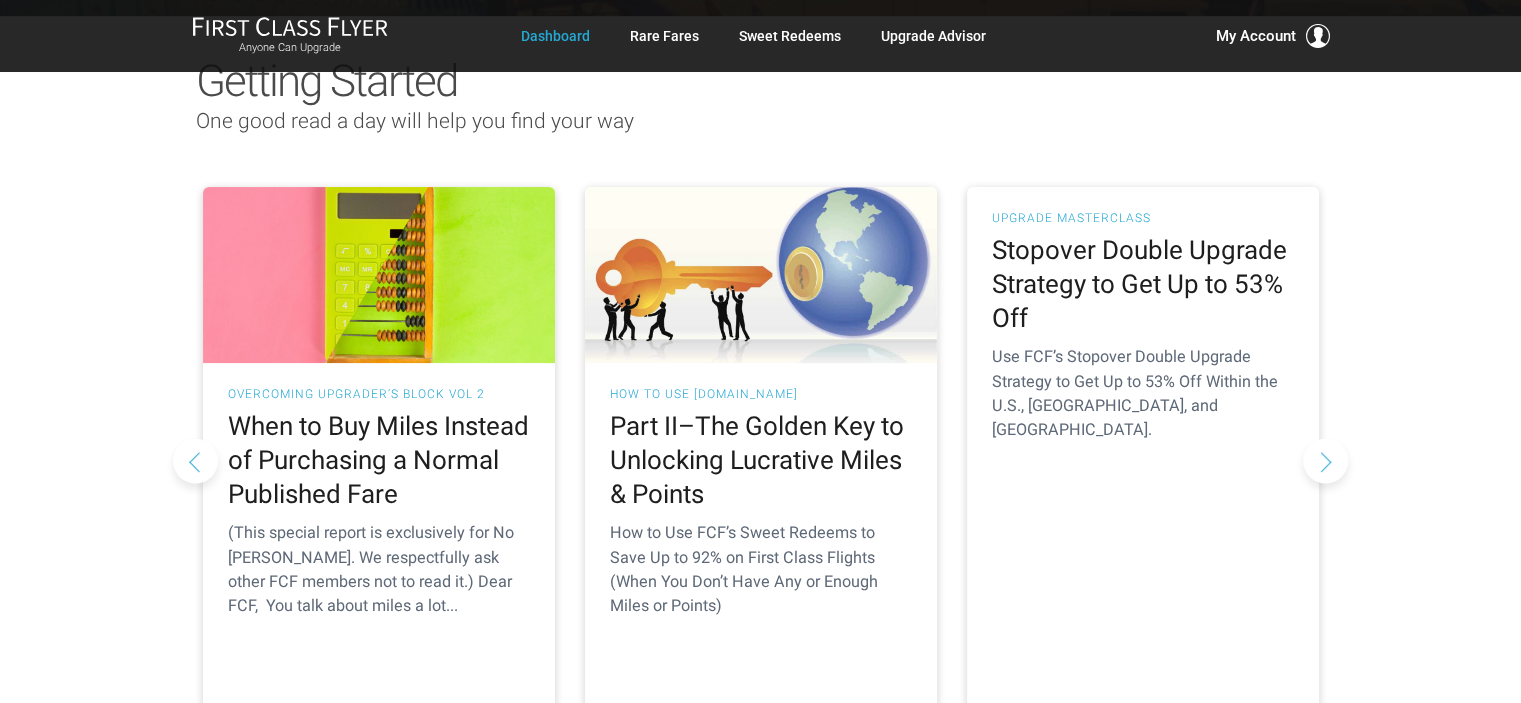click at bounding box center [1325, 460] 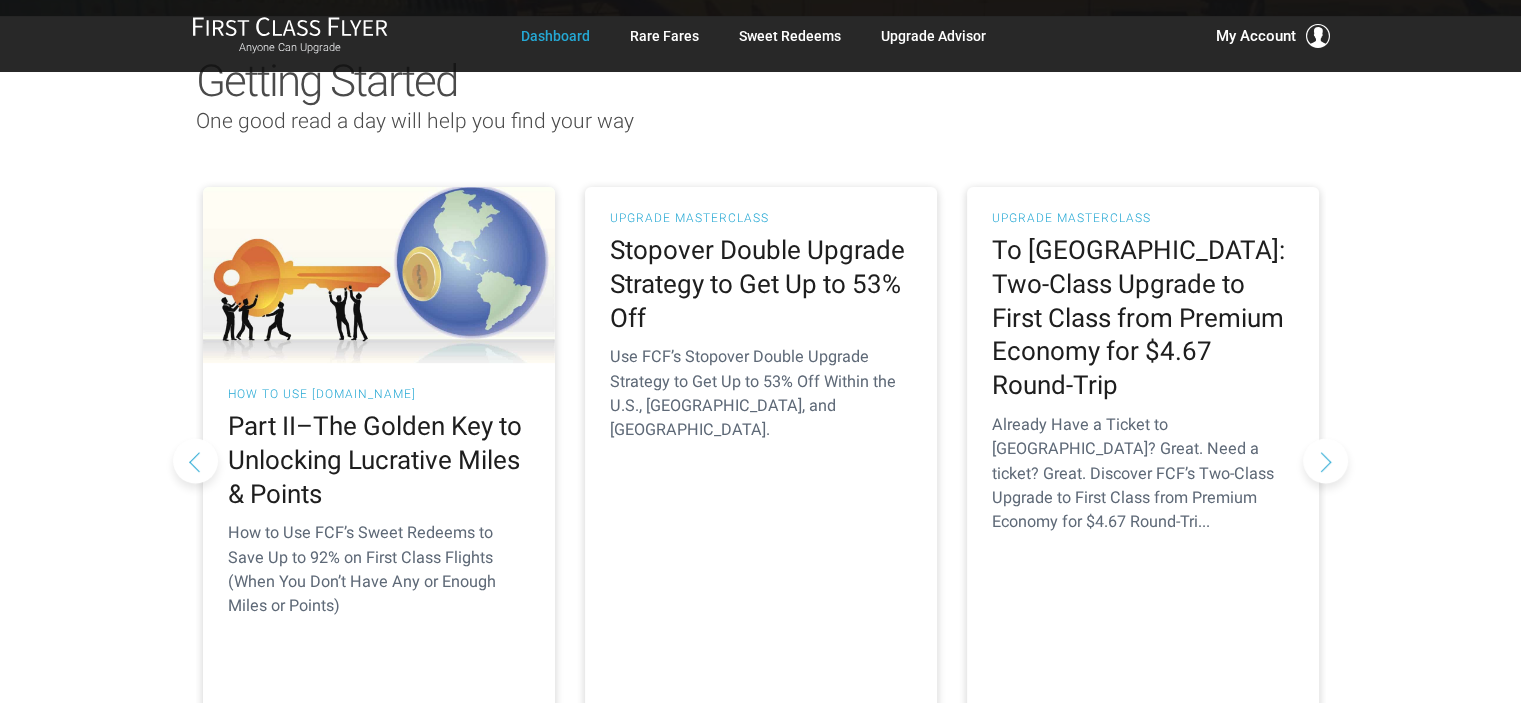 click at bounding box center [1325, 460] 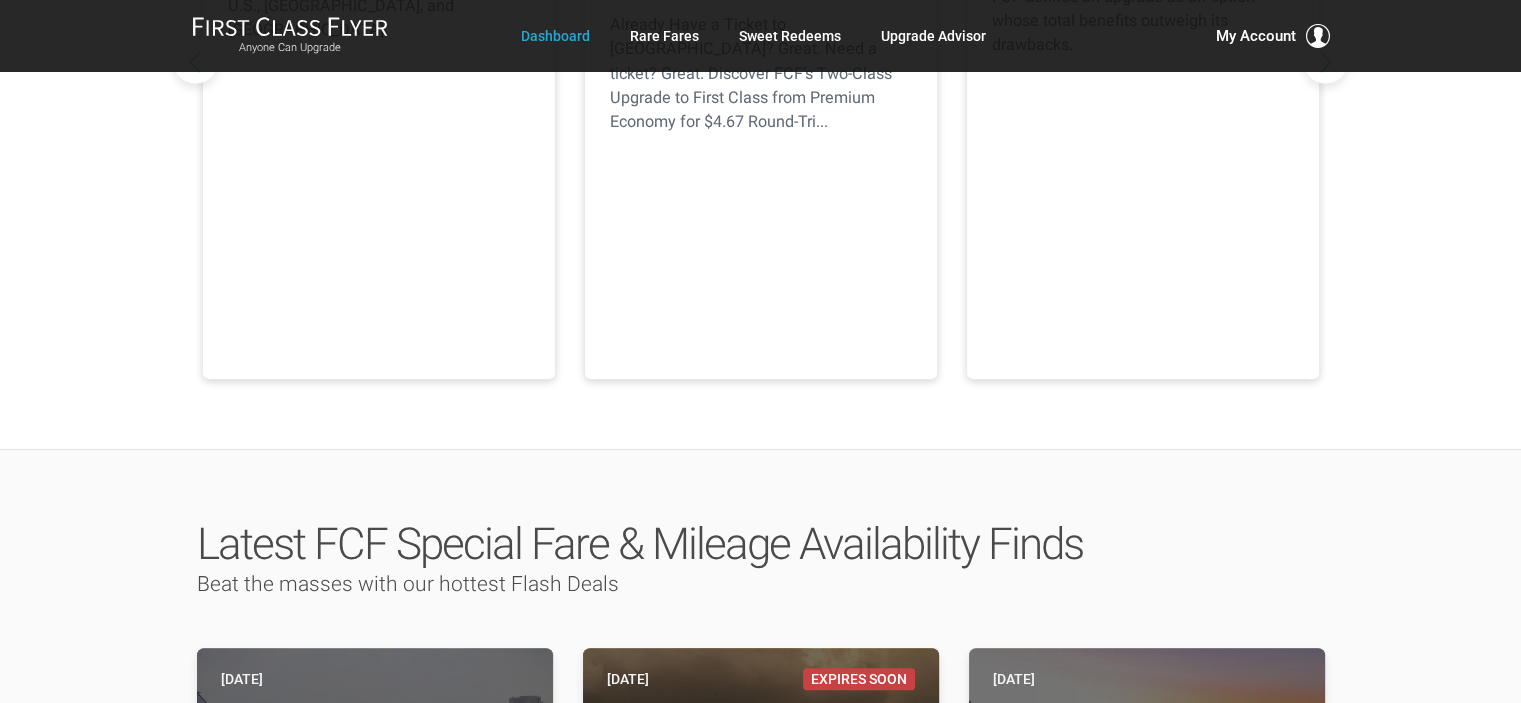 scroll, scrollTop: 1000, scrollLeft: 0, axis: vertical 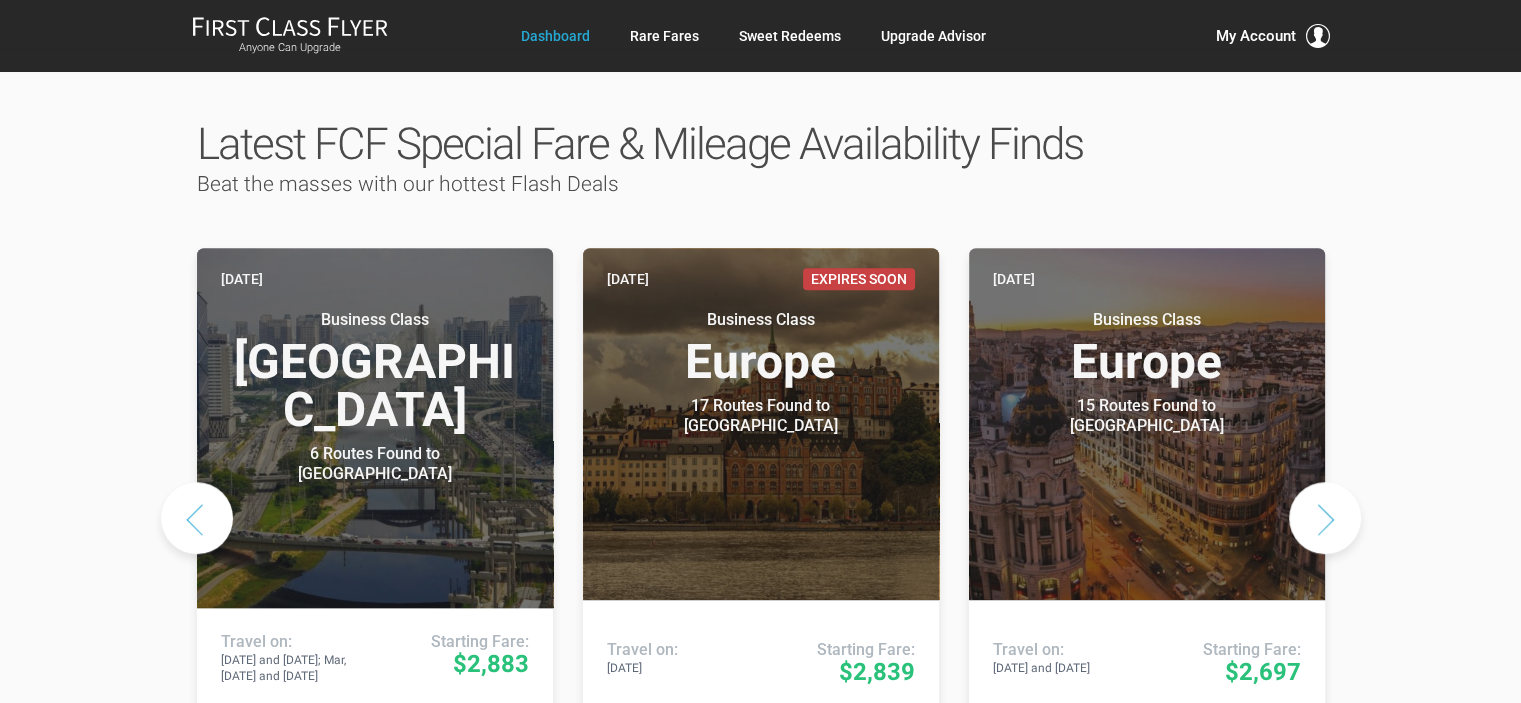 click at bounding box center [1325, 518] 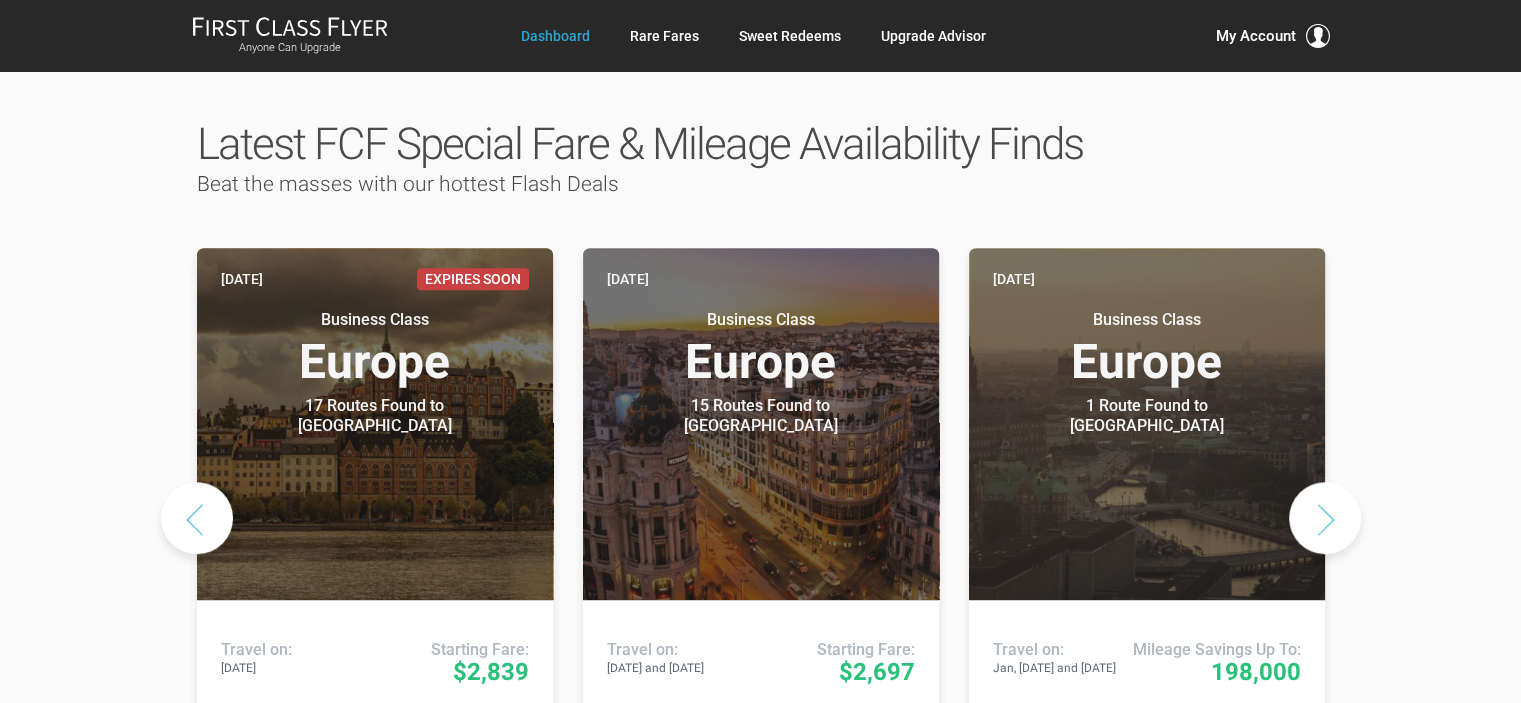 click at bounding box center [1325, 518] 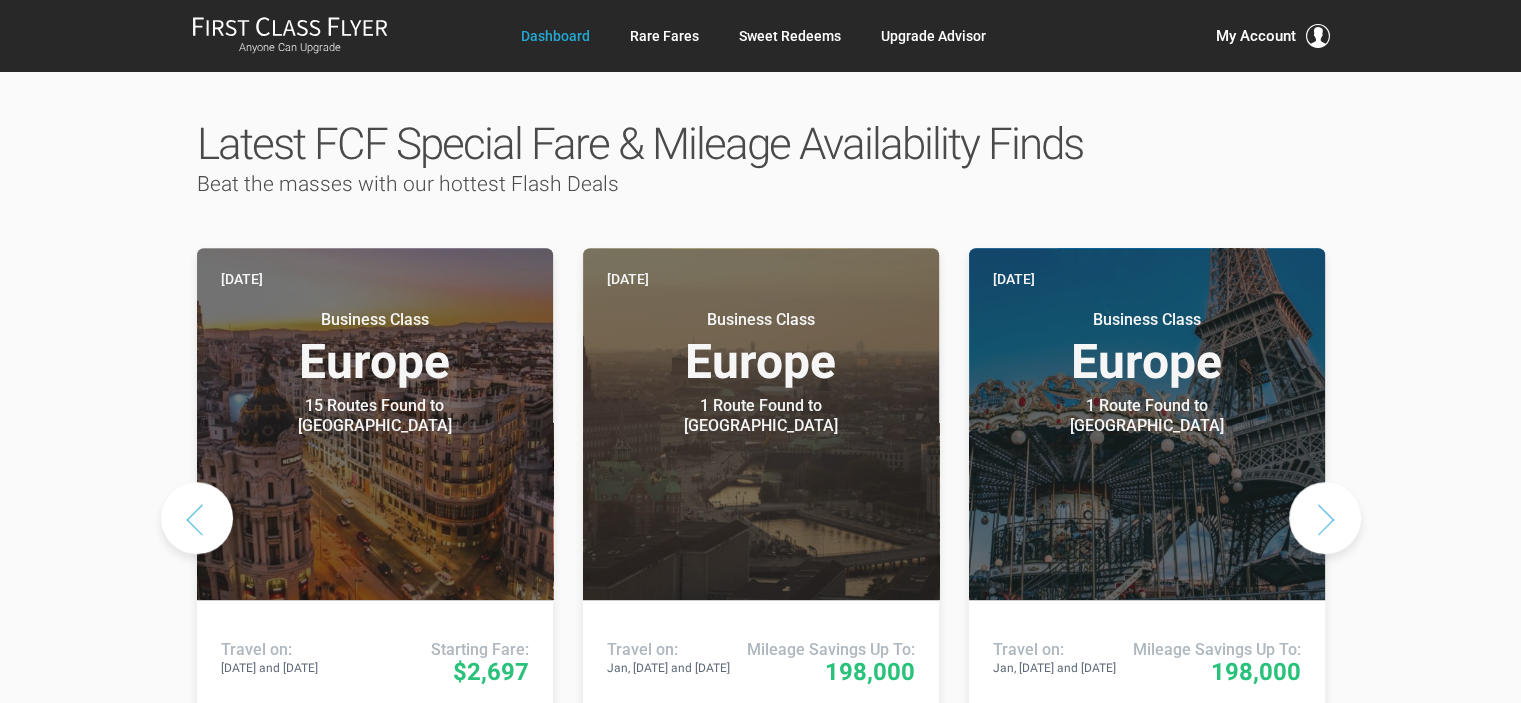 click at bounding box center [1325, 518] 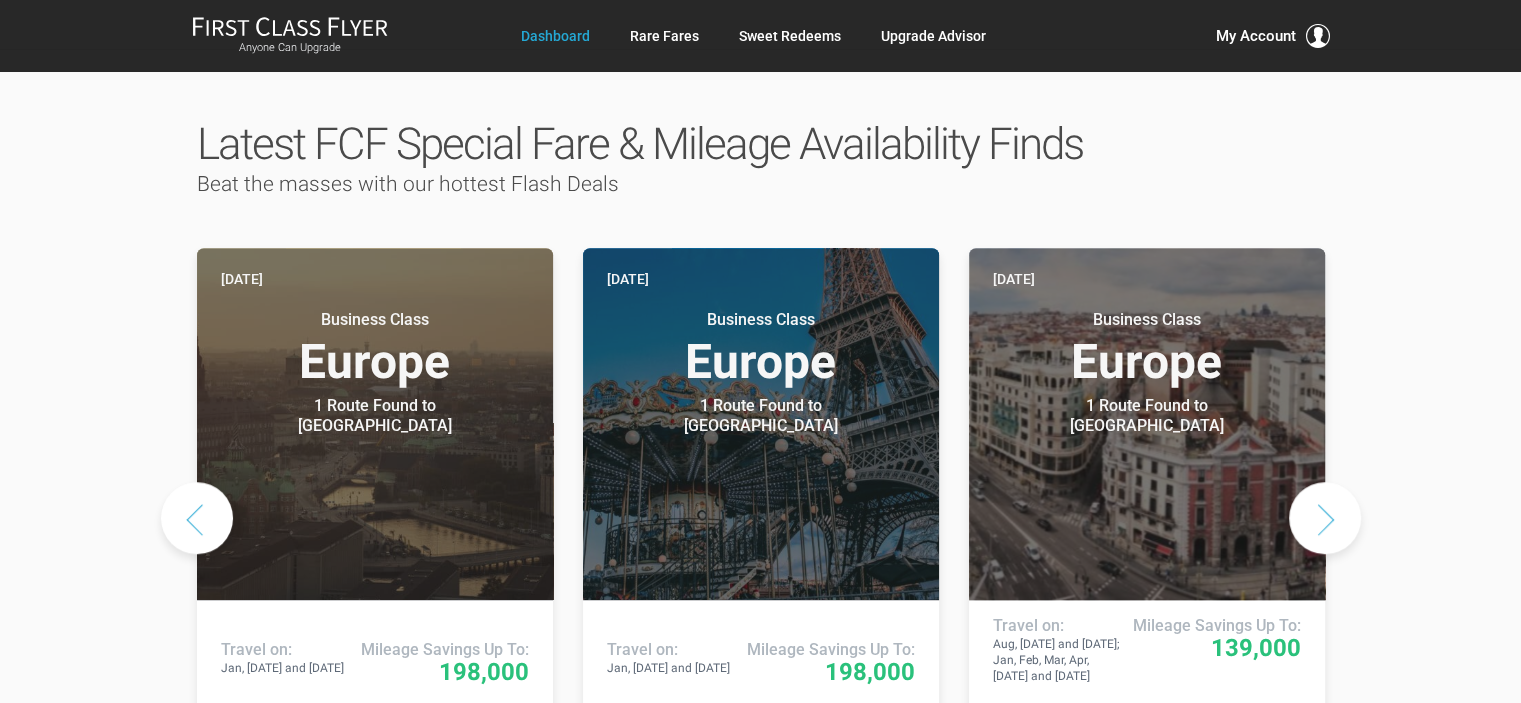 click at bounding box center (1325, 518) 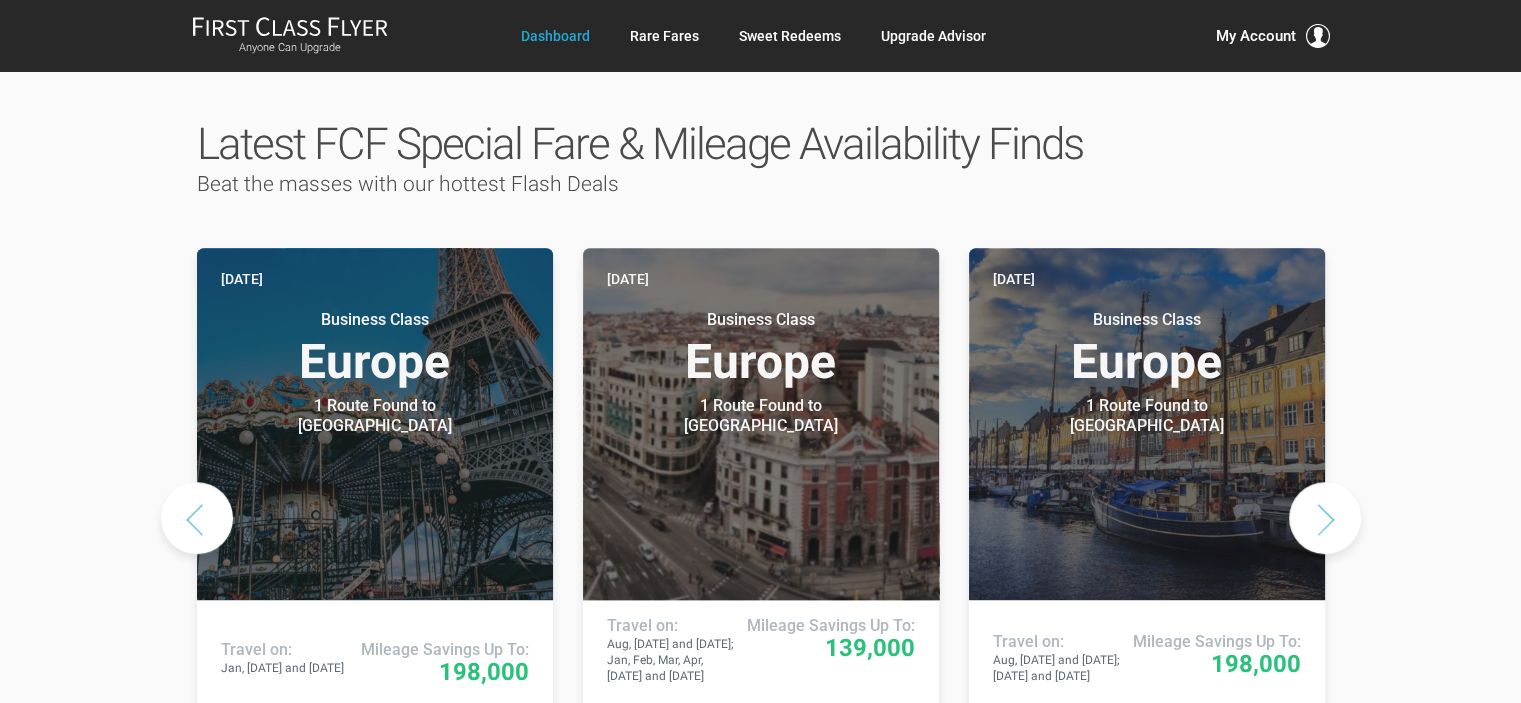 click at bounding box center (1325, 518) 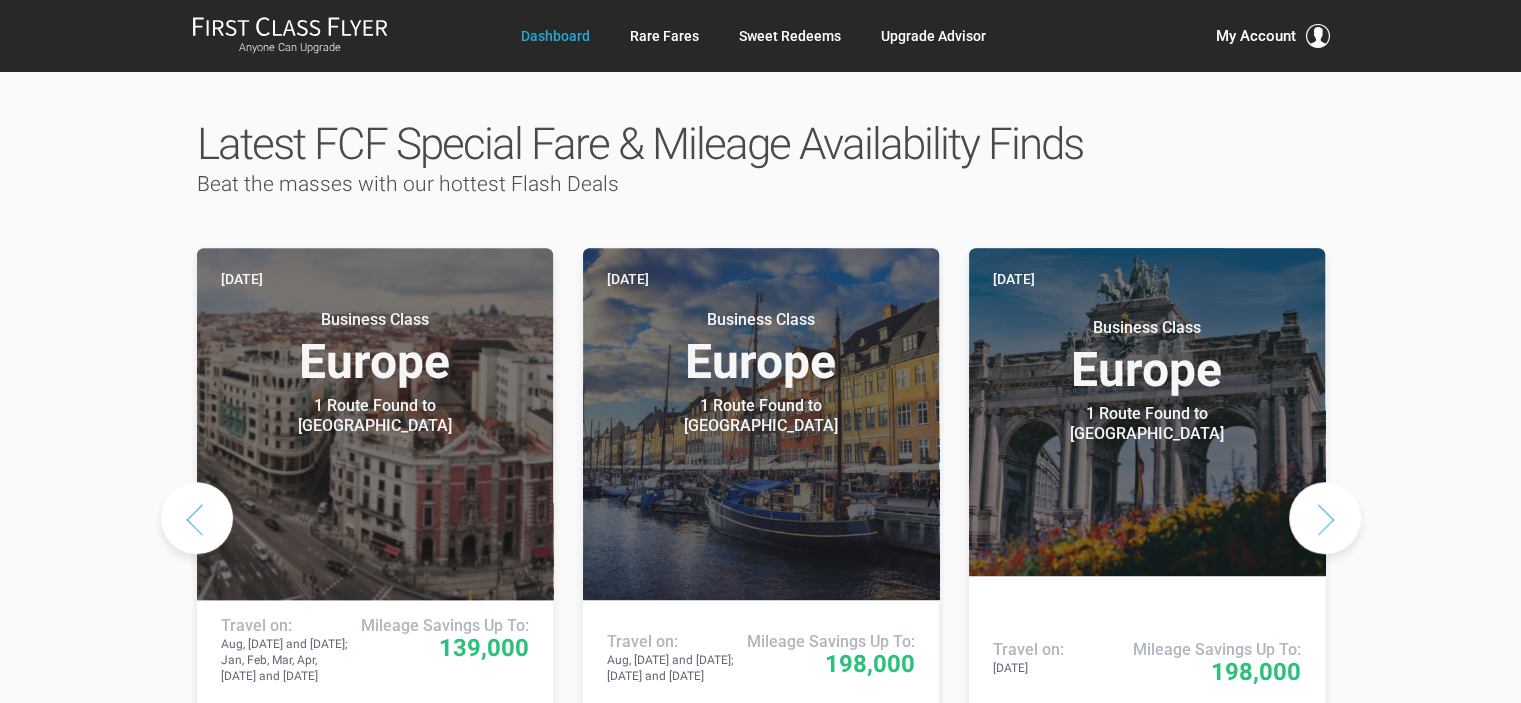 click at bounding box center (1325, 518) 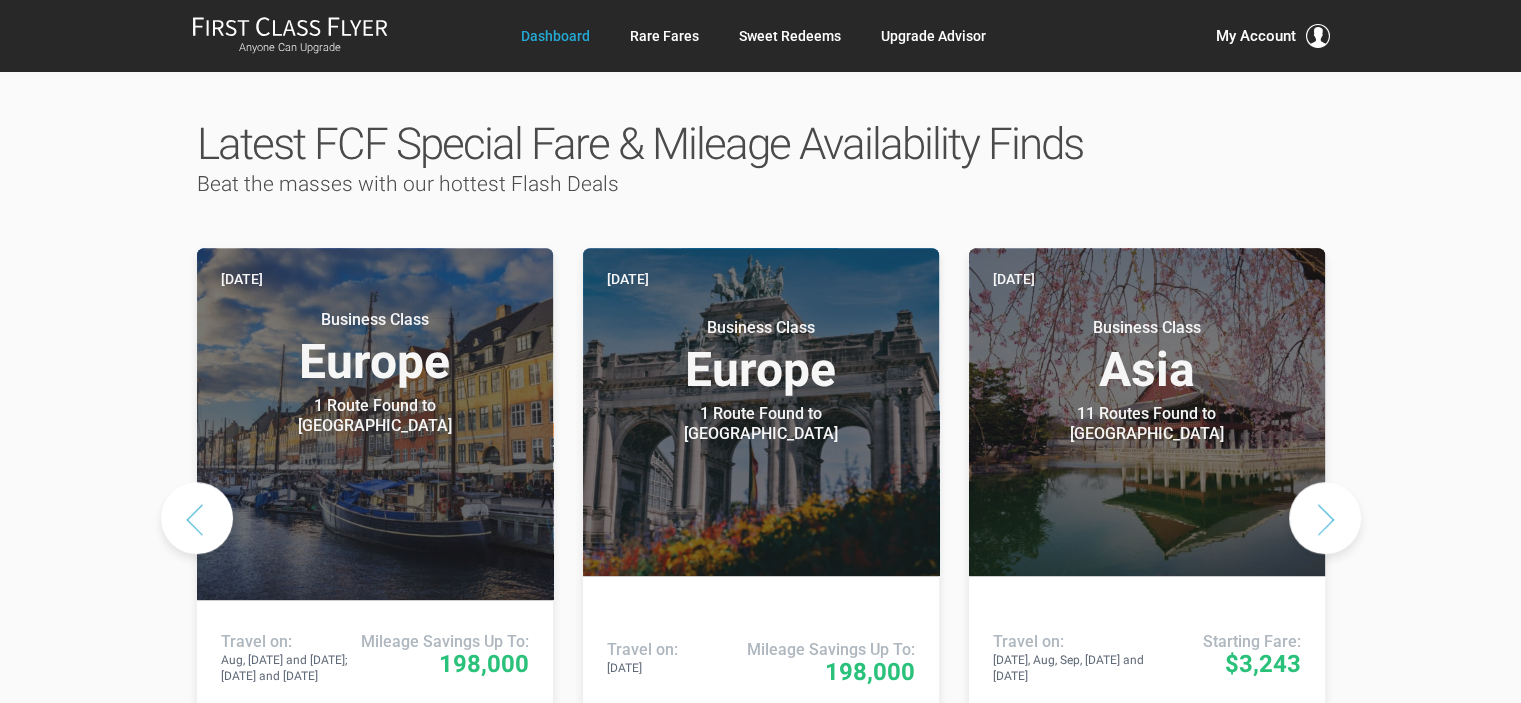 click at bounding box center [1325, 518] 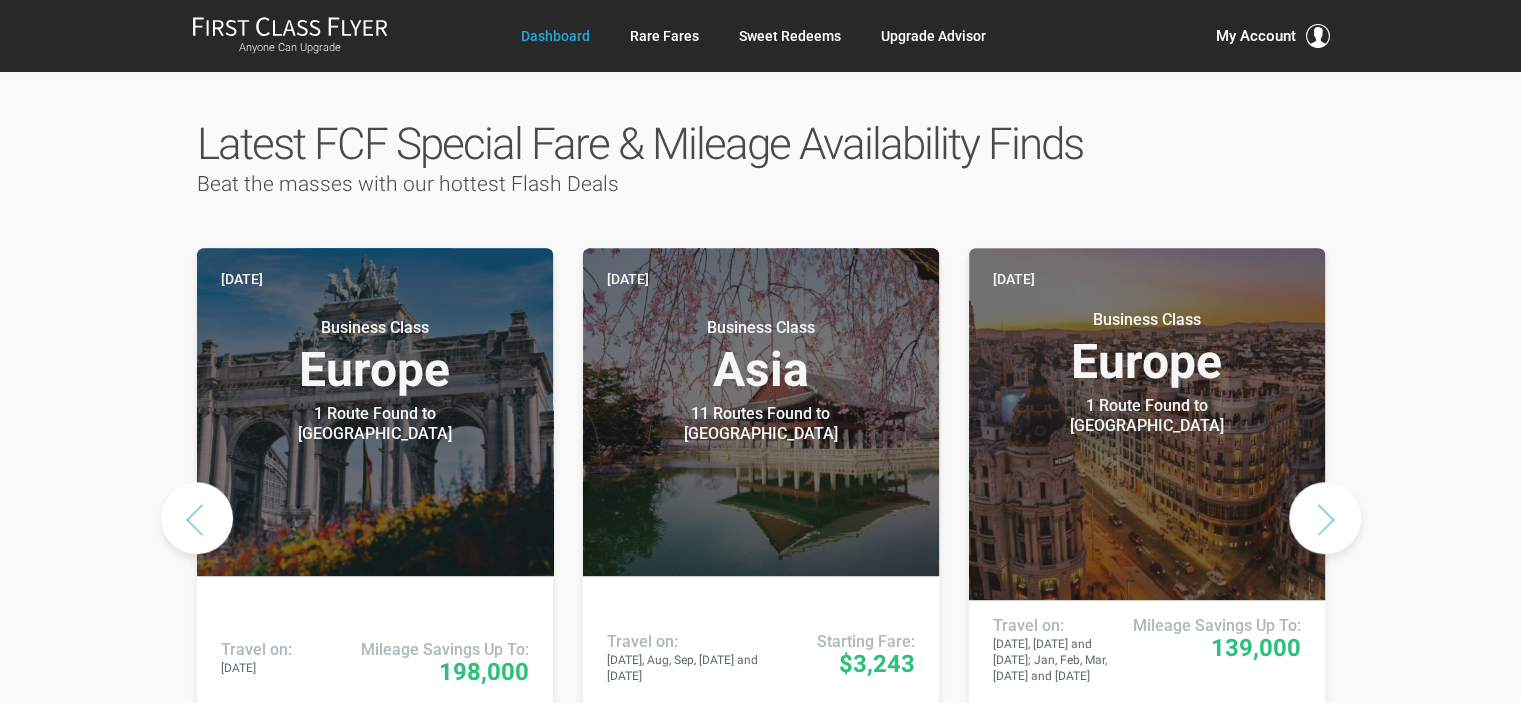click at bounding box center (1325, 518) 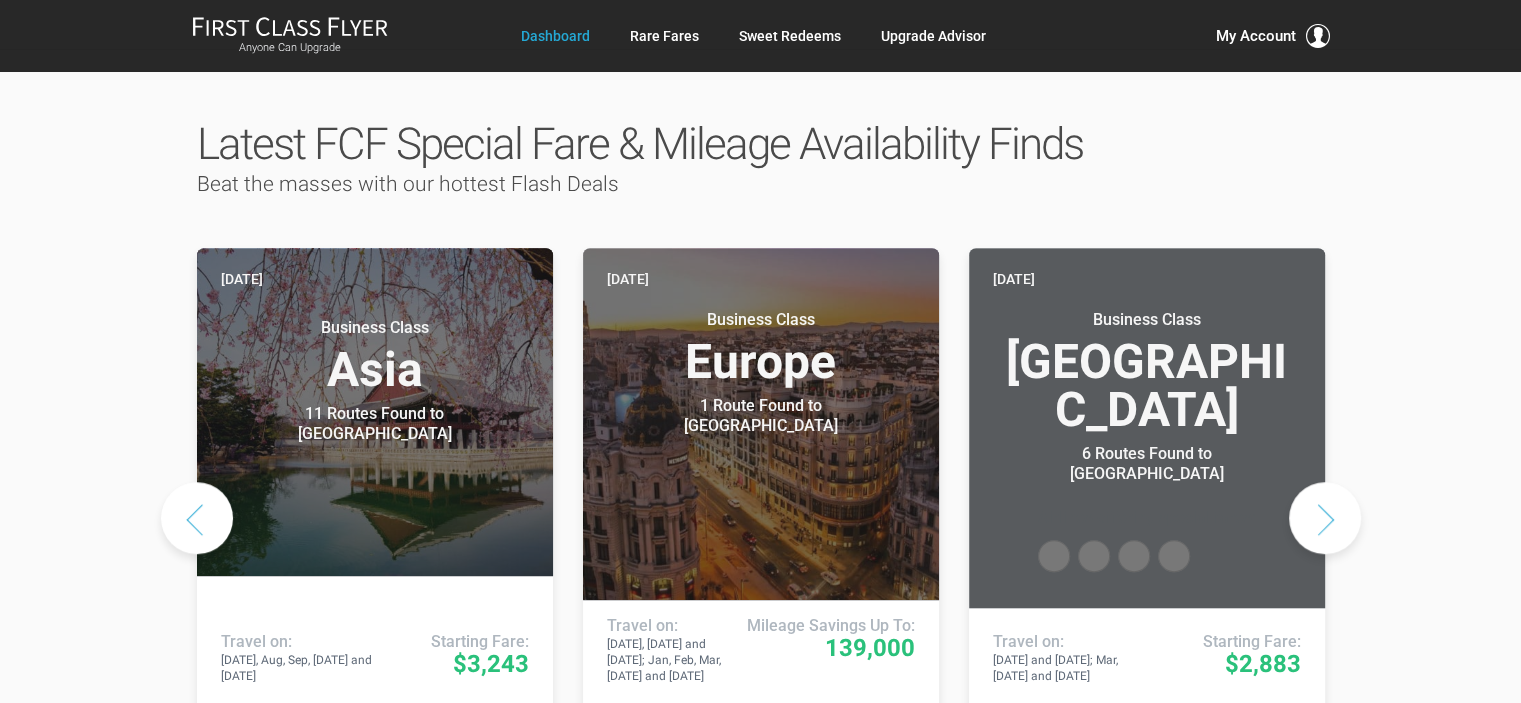 click at bounding box center [1325, 518] 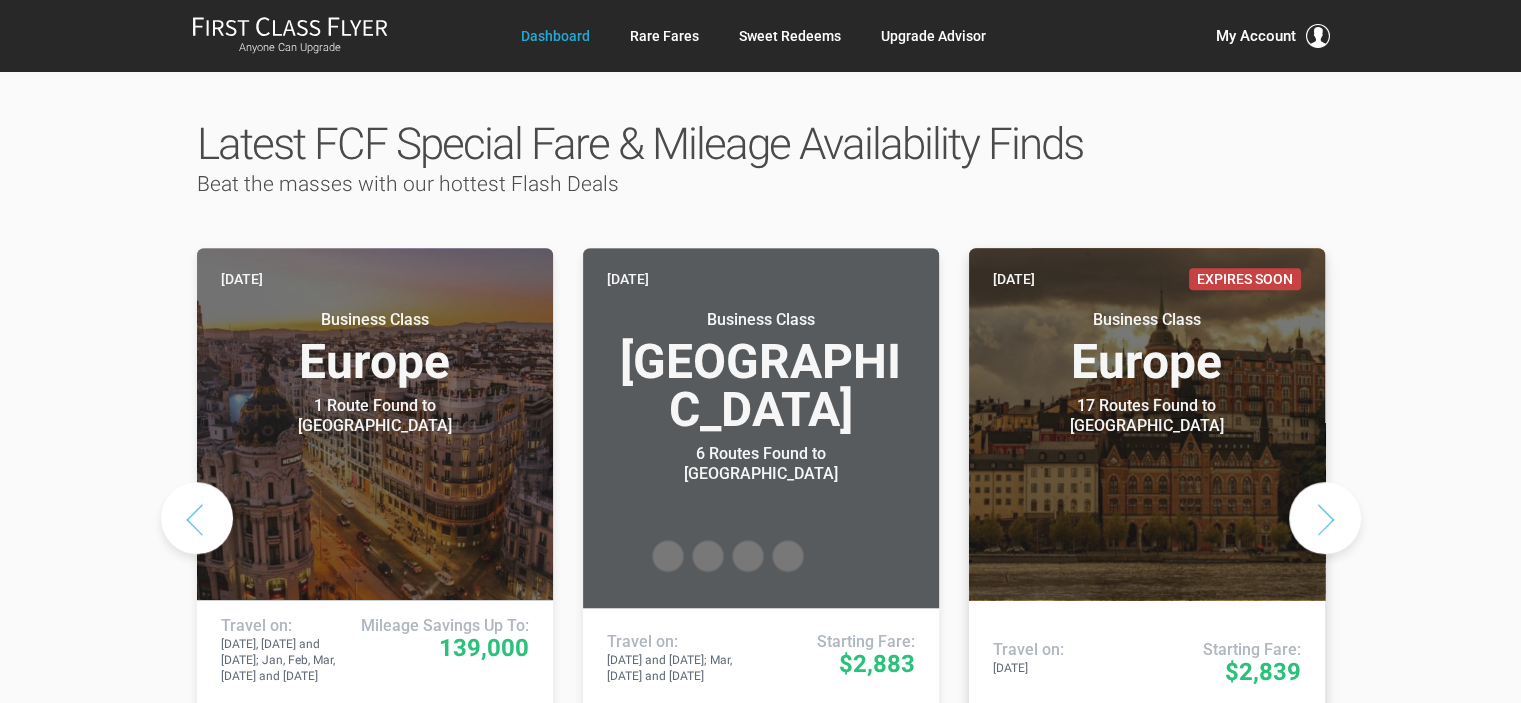 click on "Today   Expires Soon   Business Class  Europe
17 Routes Found to Stockholm   Airlines offering special fares:" at bounding box center (1147, 424) 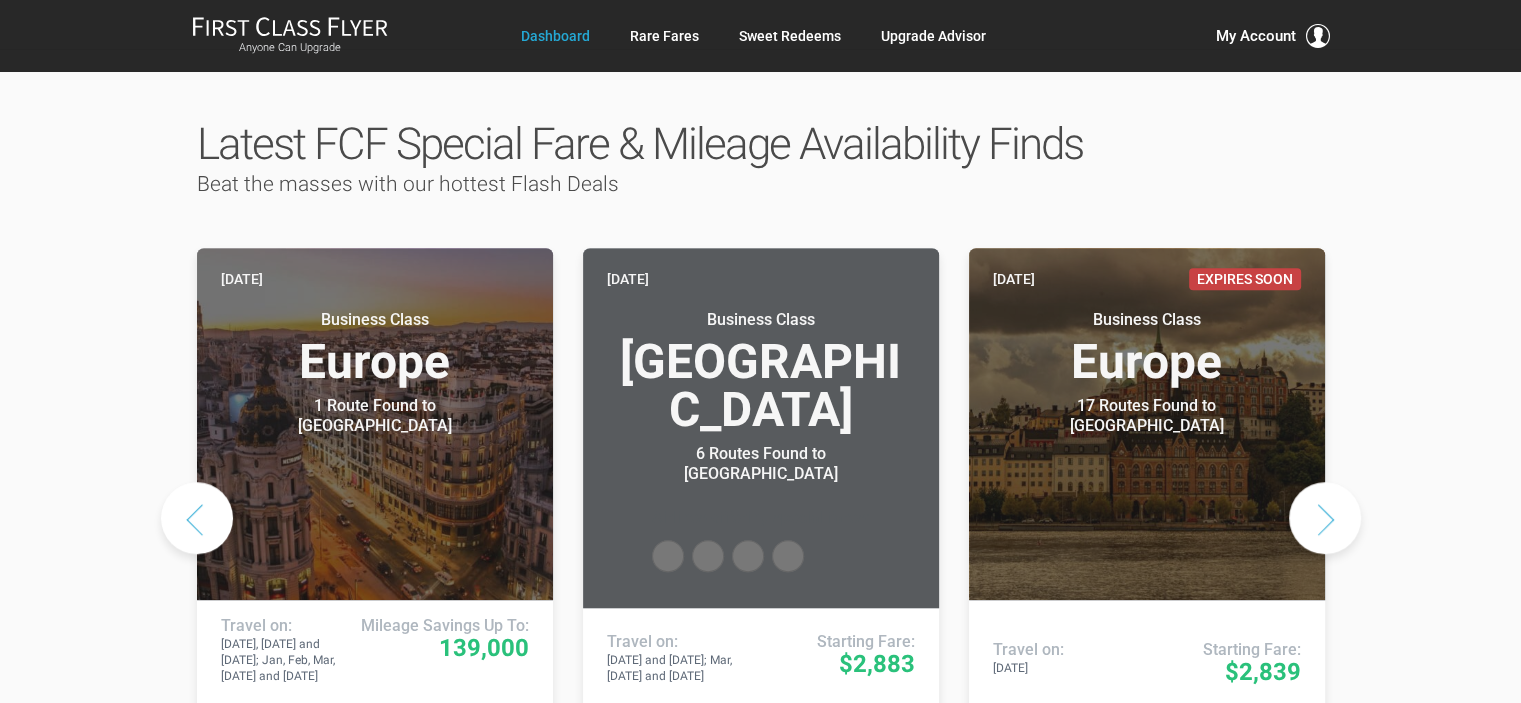 click at bounding box center [1325, 518] 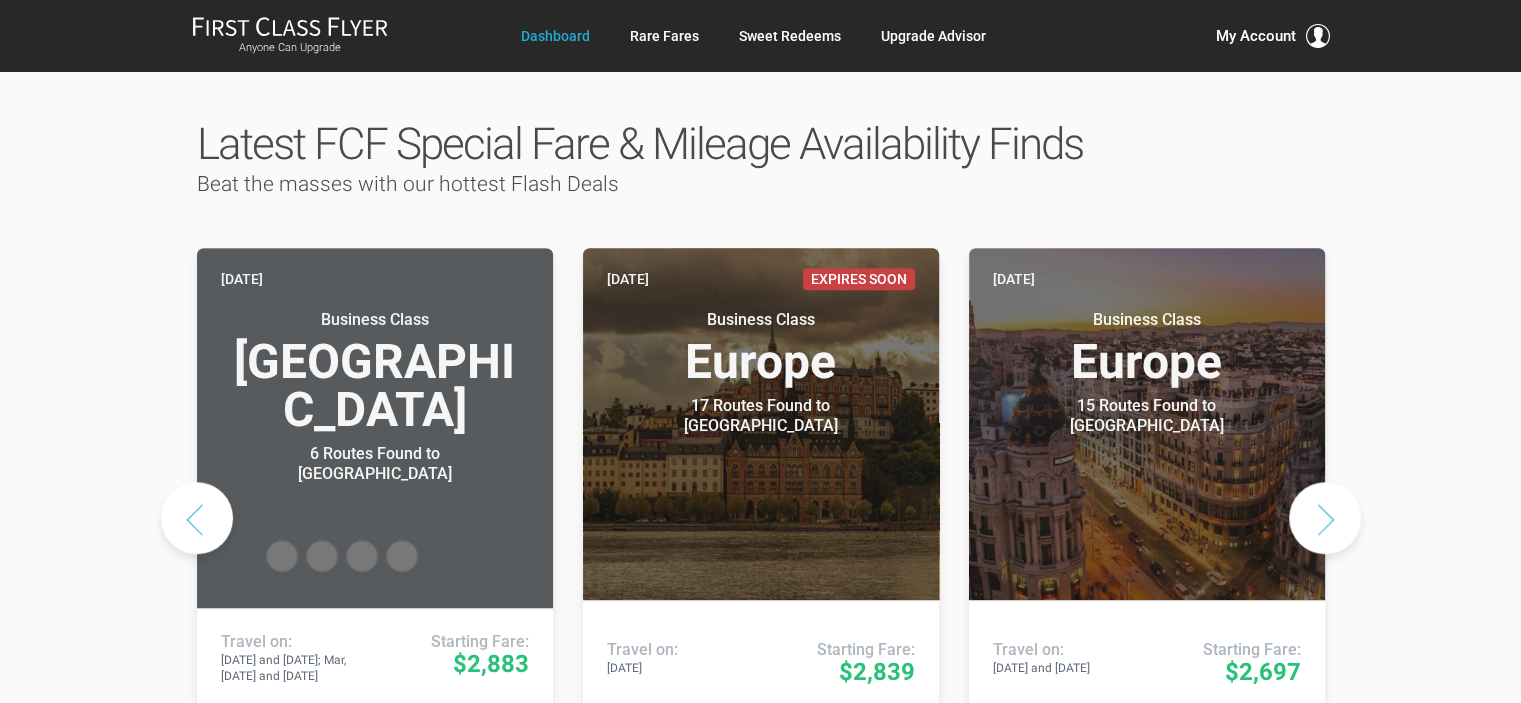 click at bounding box center (1325, 518) 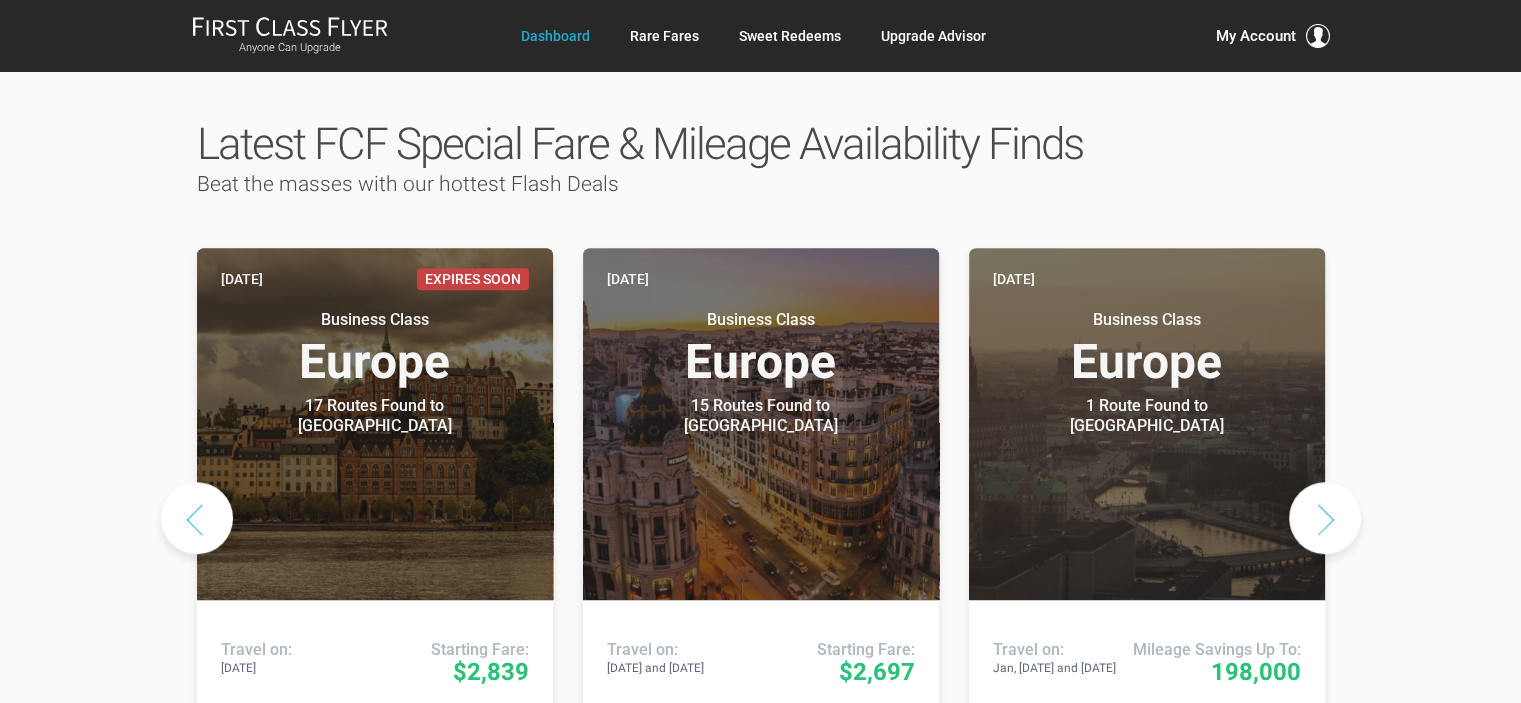 click at bounding box center (1325, 518) 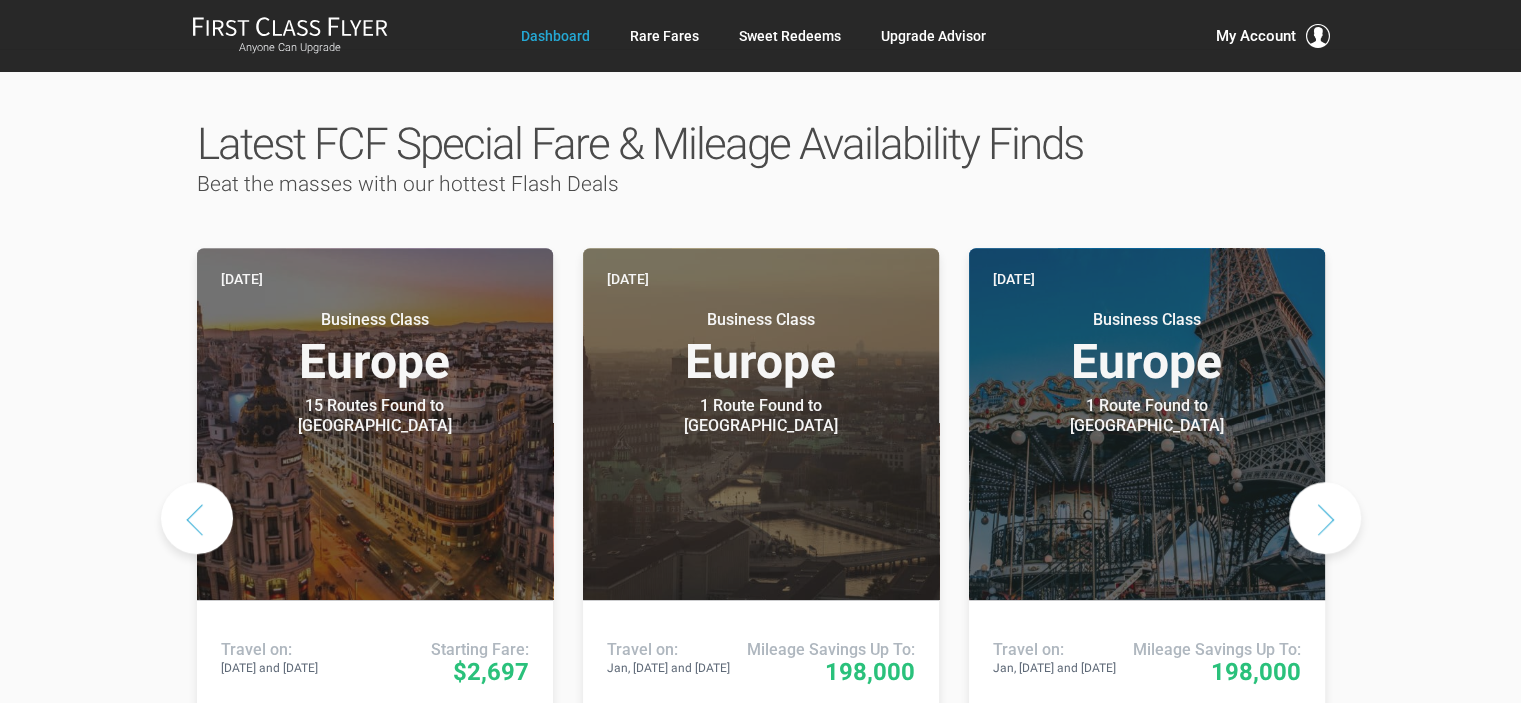 click at bounding box center (1325, 518) 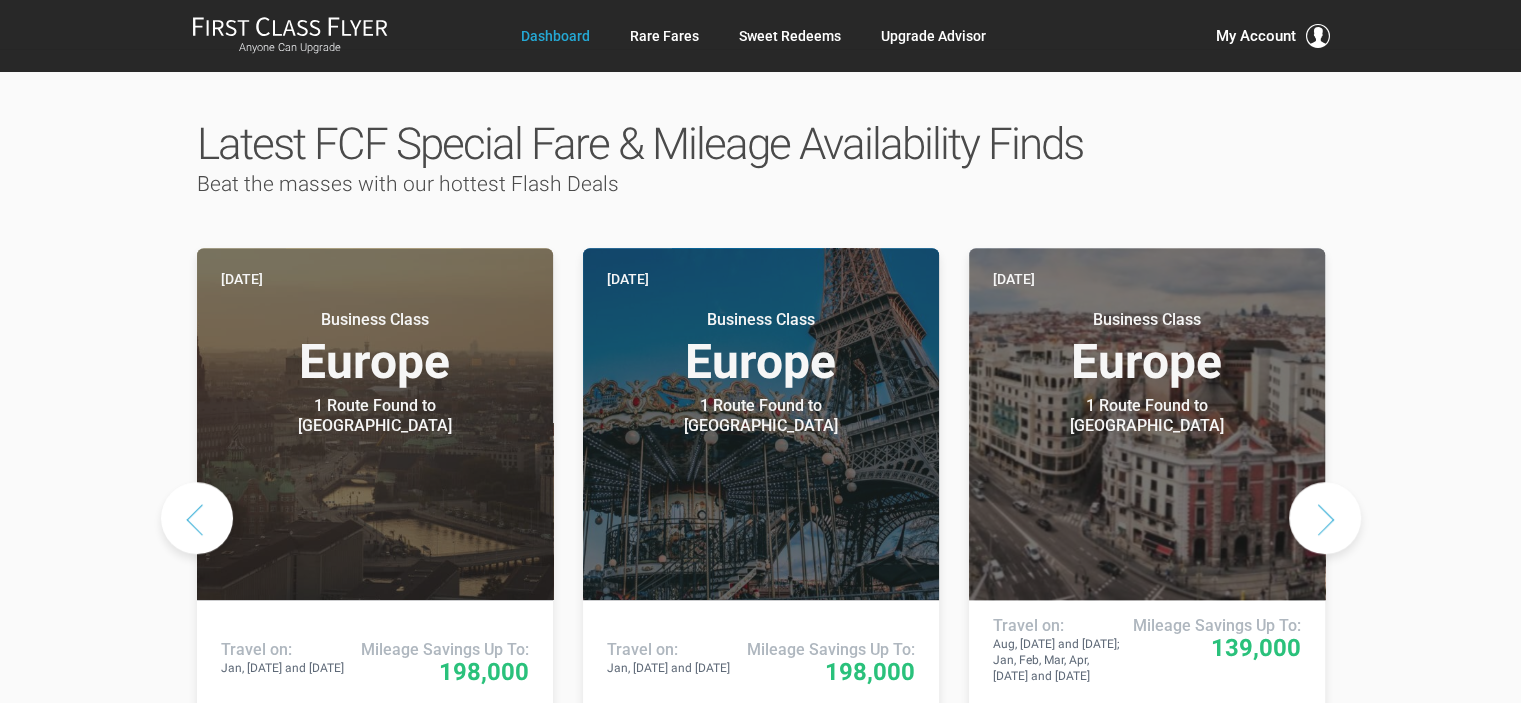 click at bounding box center (1325, 518) 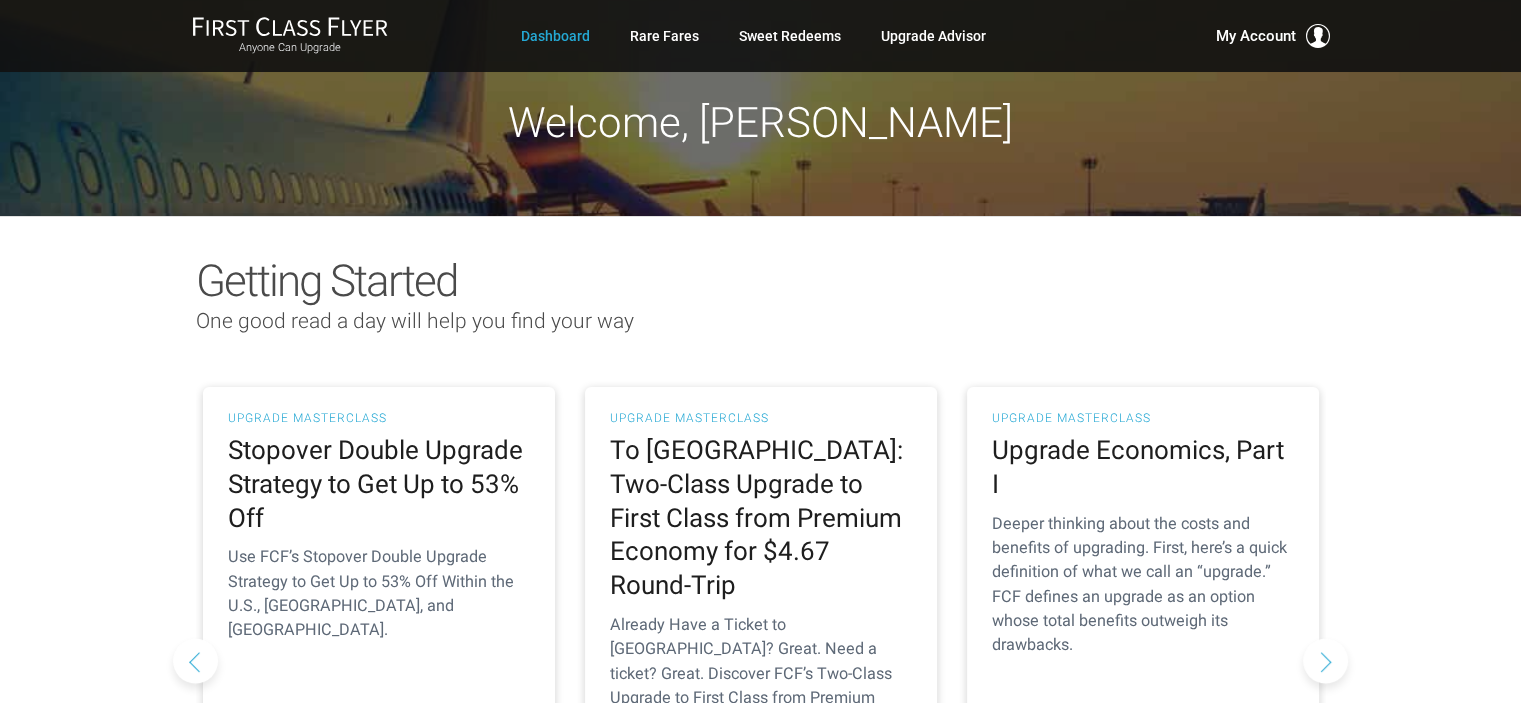 scroll, scrollTop: 0, scrollLeft: 0, axis: both 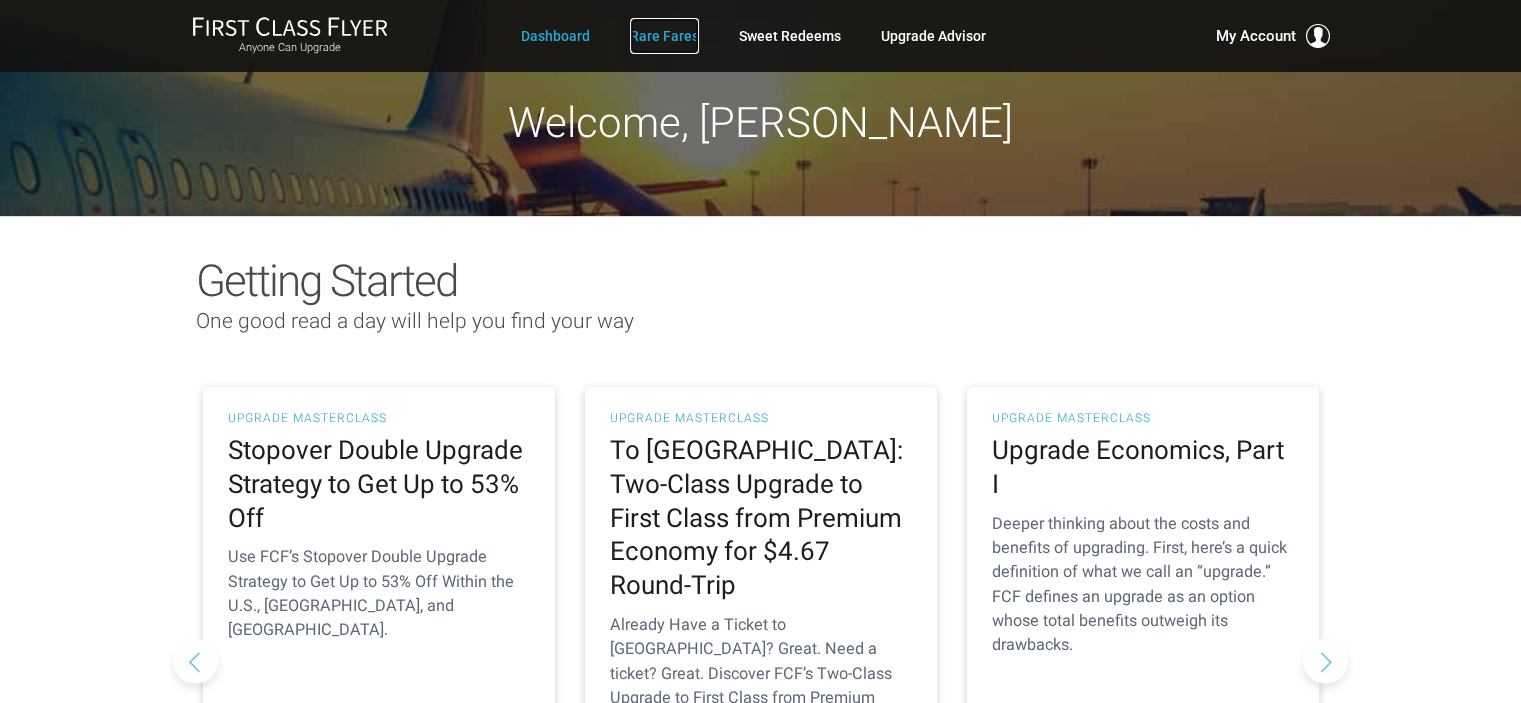click on "Rare Fares" at bounding box center (664, 36) 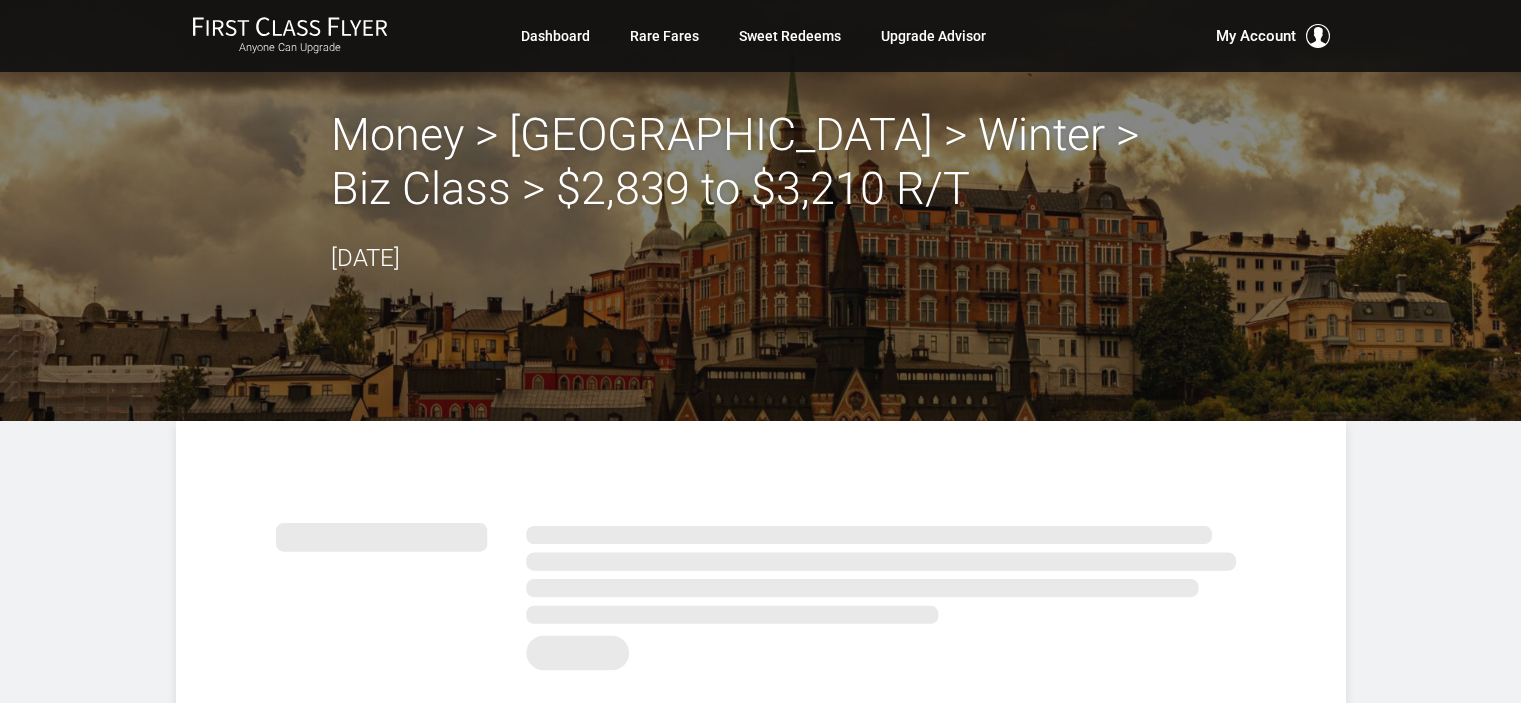 scroll, scrollTop: 0, scrollLeft: 0, axis: both 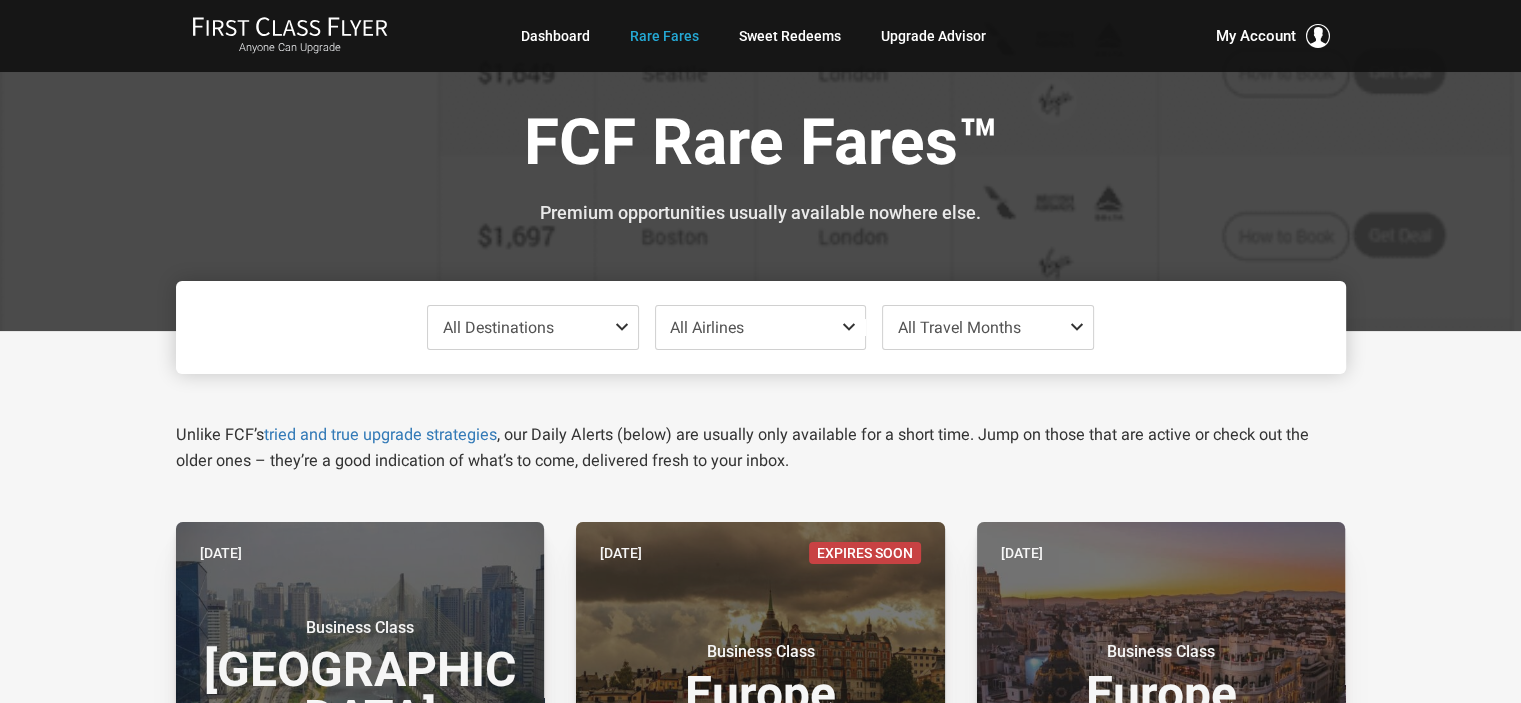 click at bounding box center [626, 327] 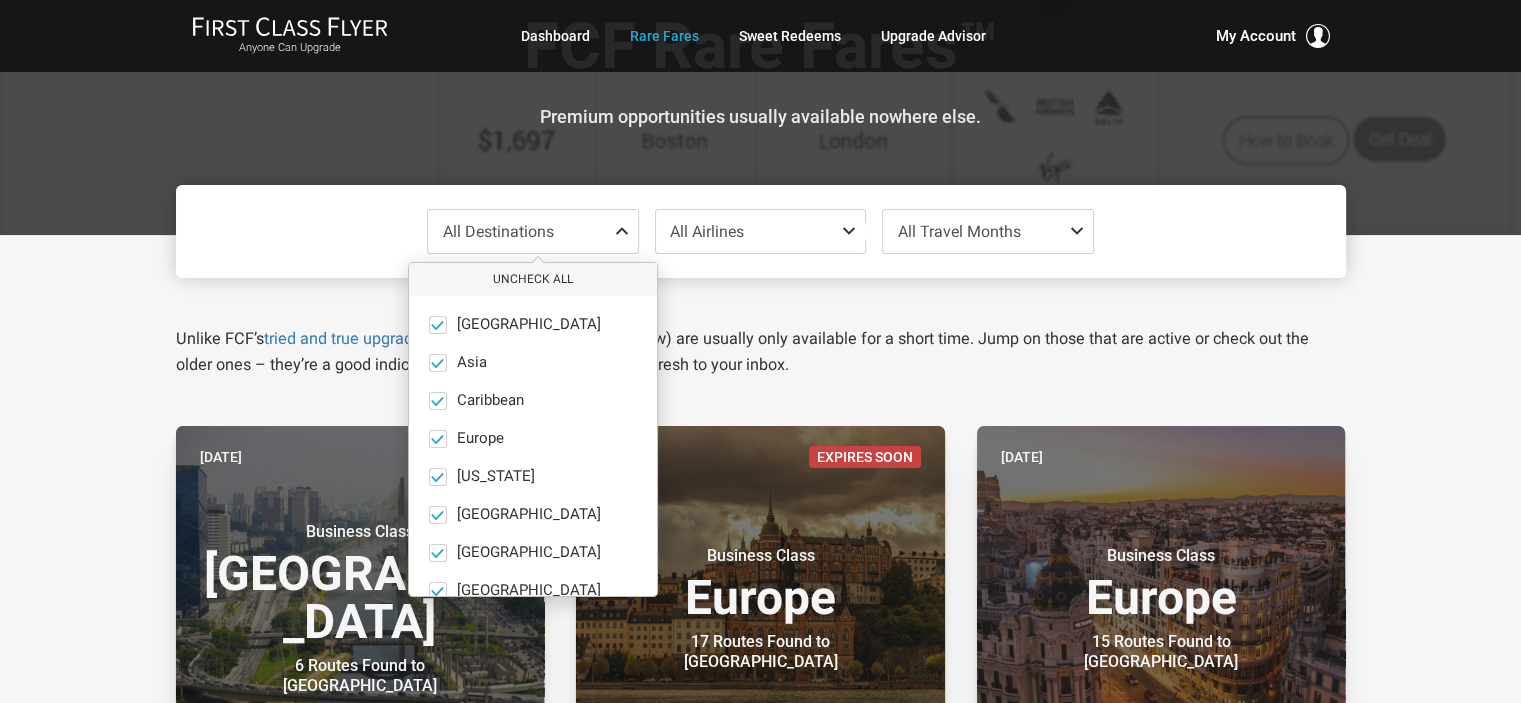 scroll, scrollTop: 200, scrollLeft: 0, axis: vertical 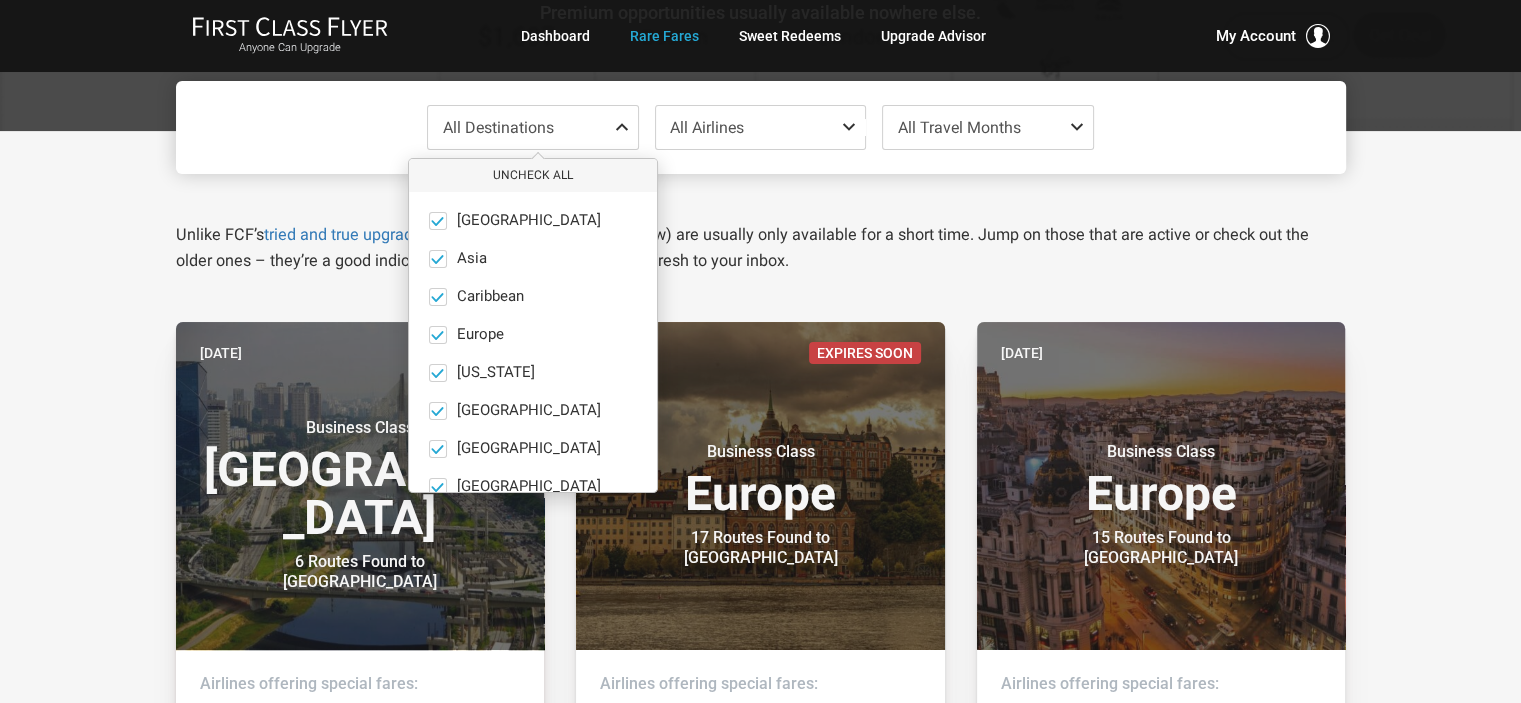 click on "All Destinations Uncheck All Africa  only  Asia  only  Caribbean  only  Europe  only  Hawaii  only  India  only  Mexico  only  Middle East  only  North America  only  South America  only  South Pacific  only  All Airlines Uncheck All Star Alliance Air Canada  only  Air New Zealand  only  All Nippon Airways  only  Asiana  only  Austrian Airlines‎  only  Brussels Airlines  only  EVA Air  only  LifeMiles  only  Lot Polish  only  Lufthansa  only  Scandinavian - SAS  only  Singapore Airlines  only  South African Airways  only  Swiss  only  TAP Portugal  only  Turkish Airlines  only  United  only  Oneworld Alaska Airlines  only  American Airlines  only  British Airways  only  Cathay Pacific  only  Fiji Airways  only  Finnair  only  Iberia  only  Japan Airlines  only  JetBlue  only  Qantas  only  Qatar  only  SkyTeam Aerolineas Argentinas  only  Air France  only  Alitalia  only  China Southern  only  Delta Airlines  only  KLM  only  Korean Air  only  Virgin Atlantic  only  Non-Alliance Aer Lingus  only   only  Jul" at bounding box center [761, 1523] 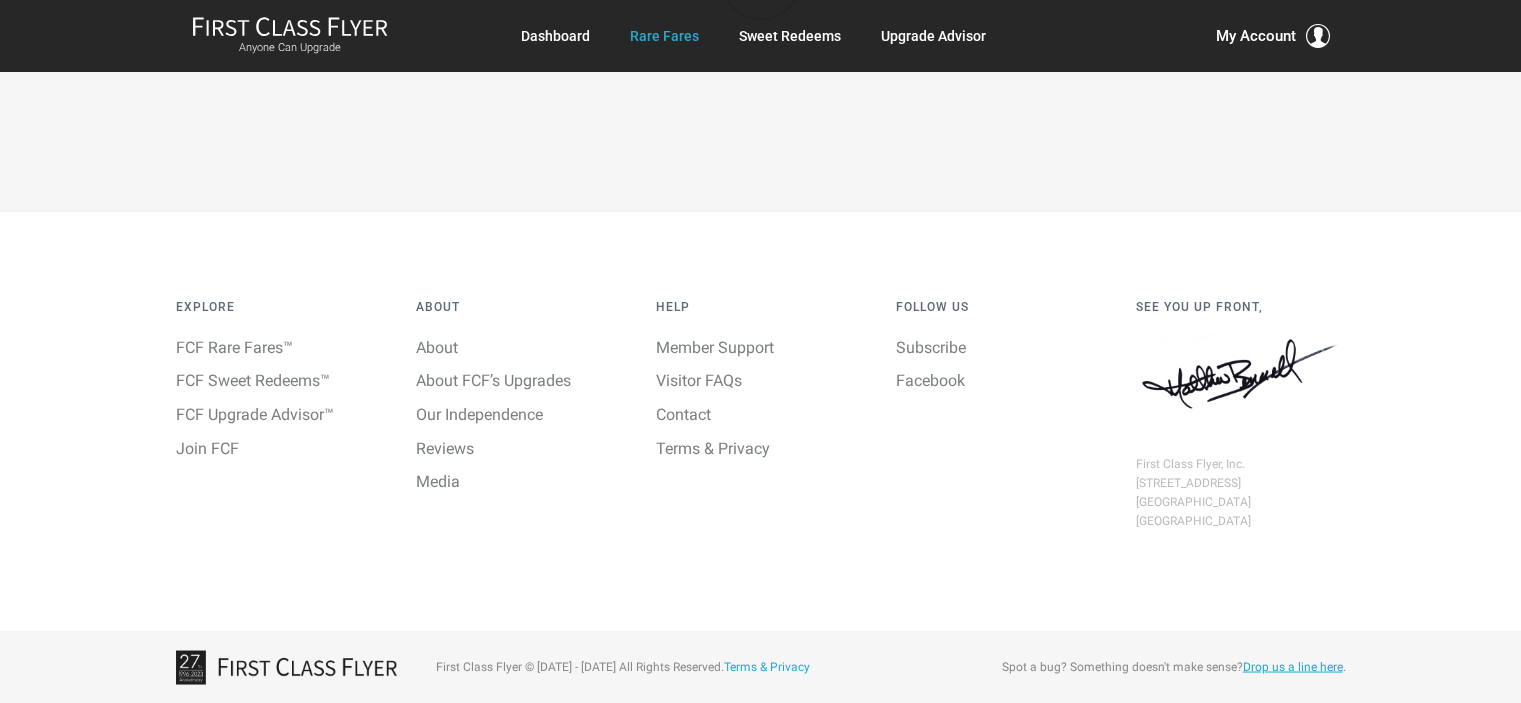 scroll, scrollTop: 13156, scrollLeft: 0, axis: vertical 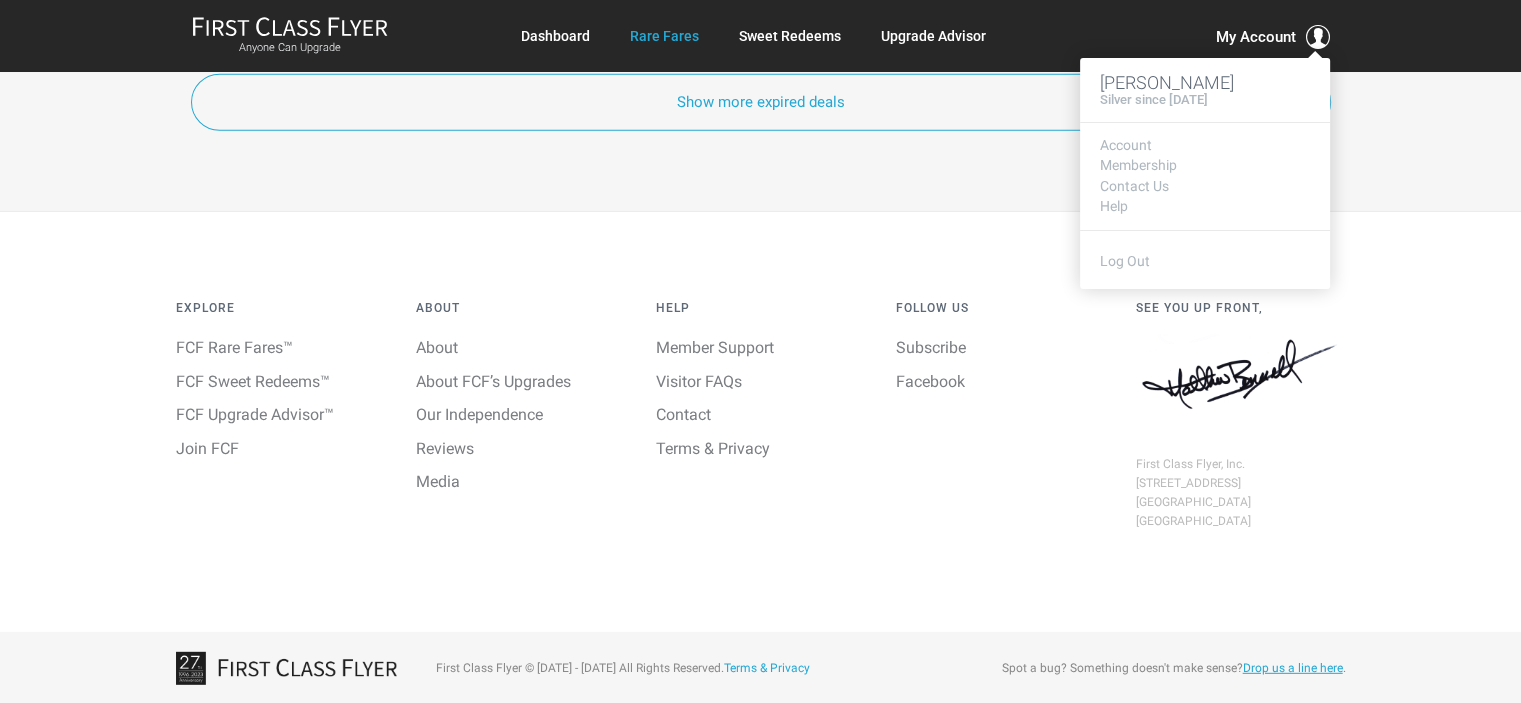 click on "My Account" at bounding box center [1256, 37] 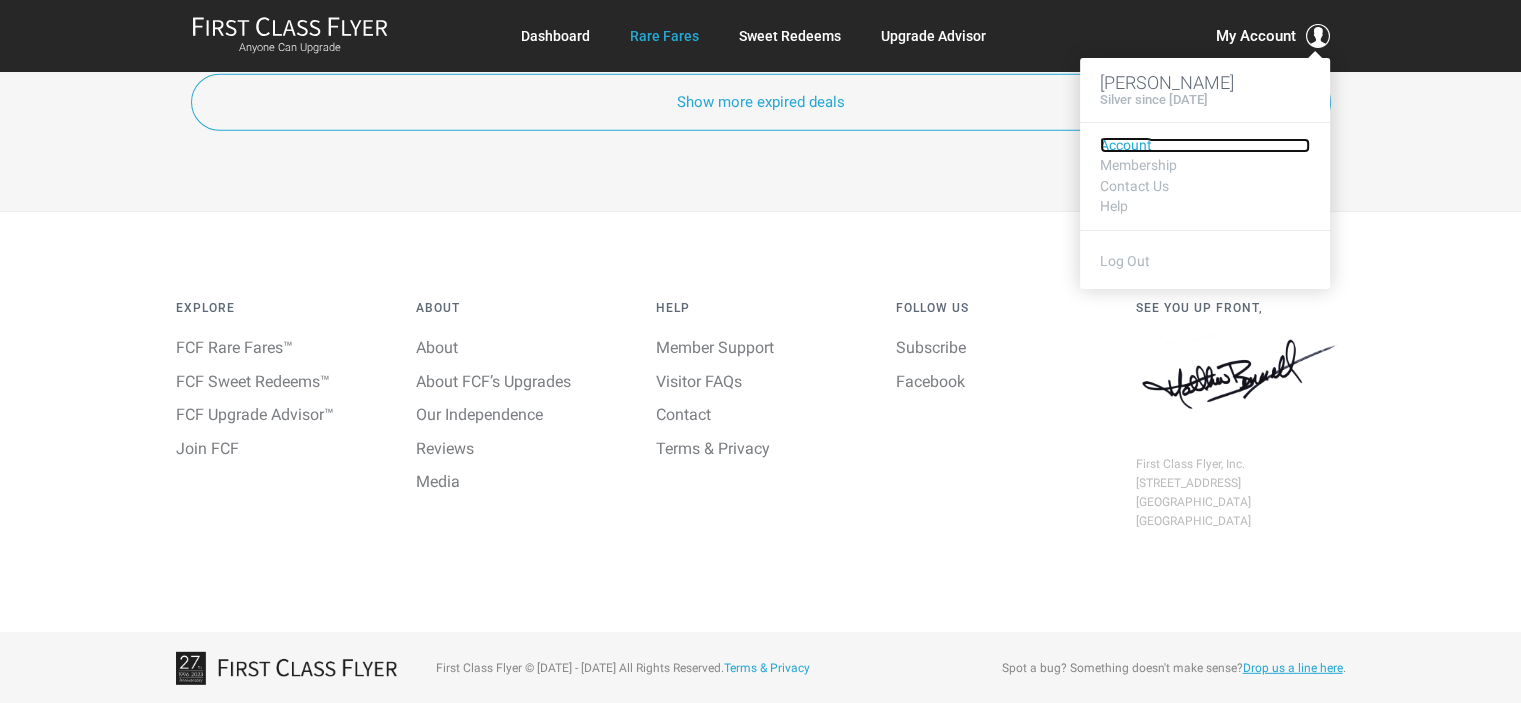 click on "Account" at bounding box center [1205, 145] 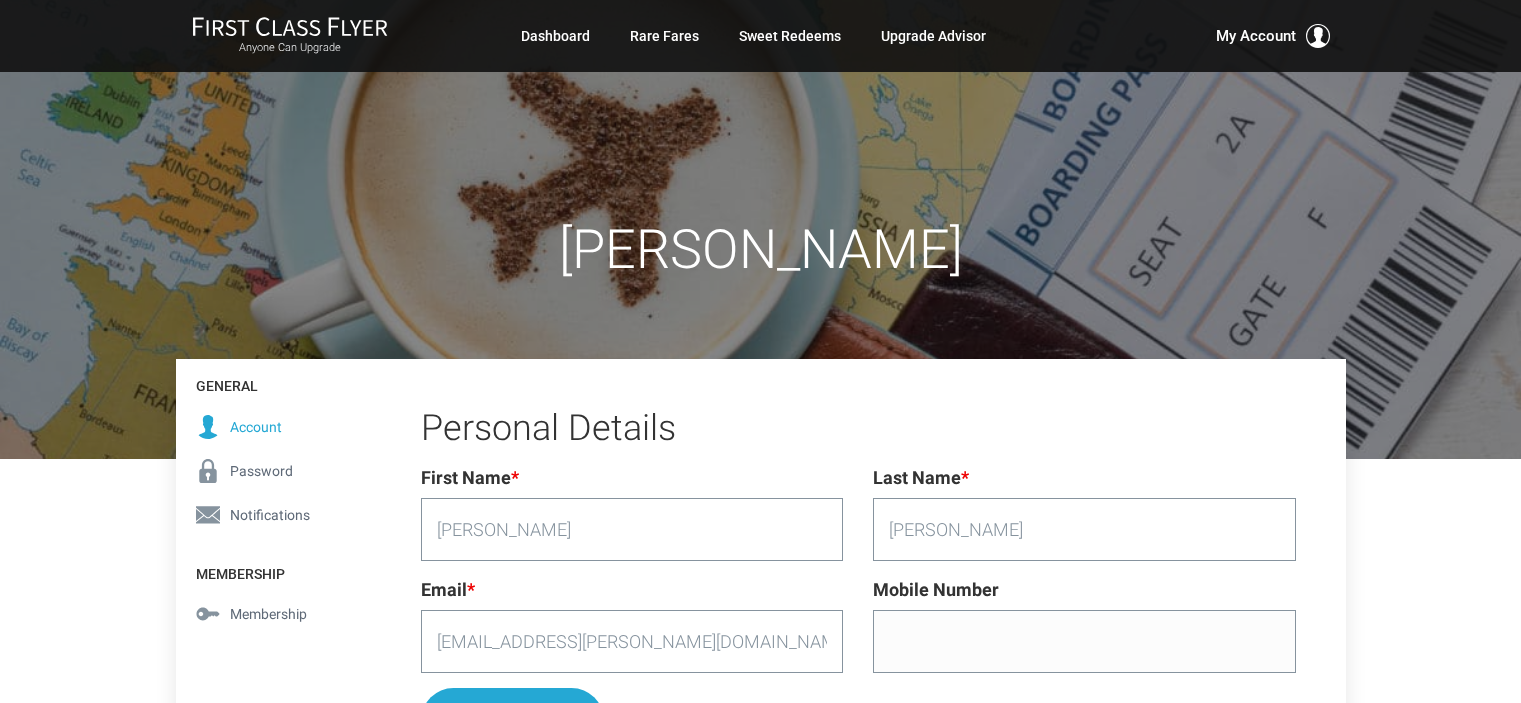 scroll, scrollTop: 0, scrollLeft: 0, axis: both 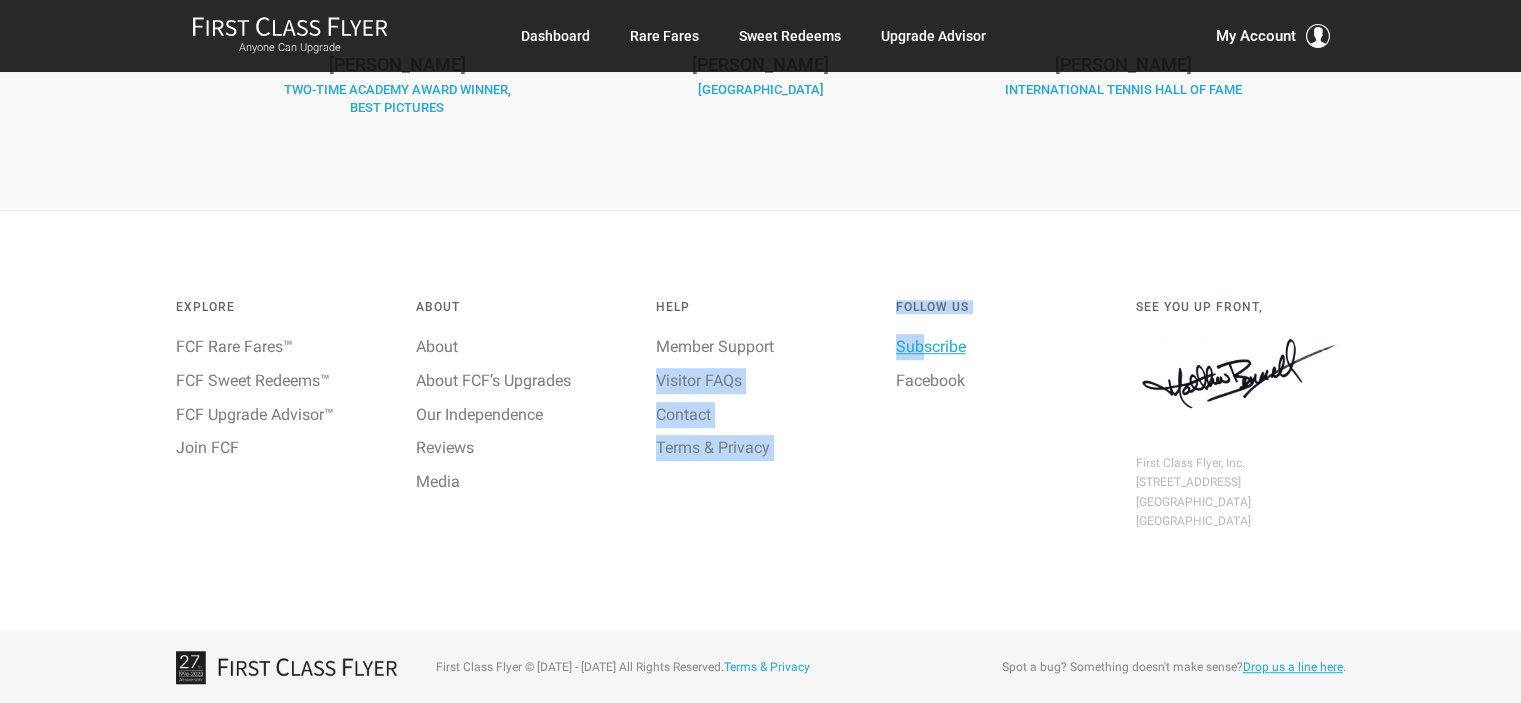 drag, startPoint x: 795, startPoint y: 347, endPoint x: 988, endPoint y: 338, distance: 193.20973 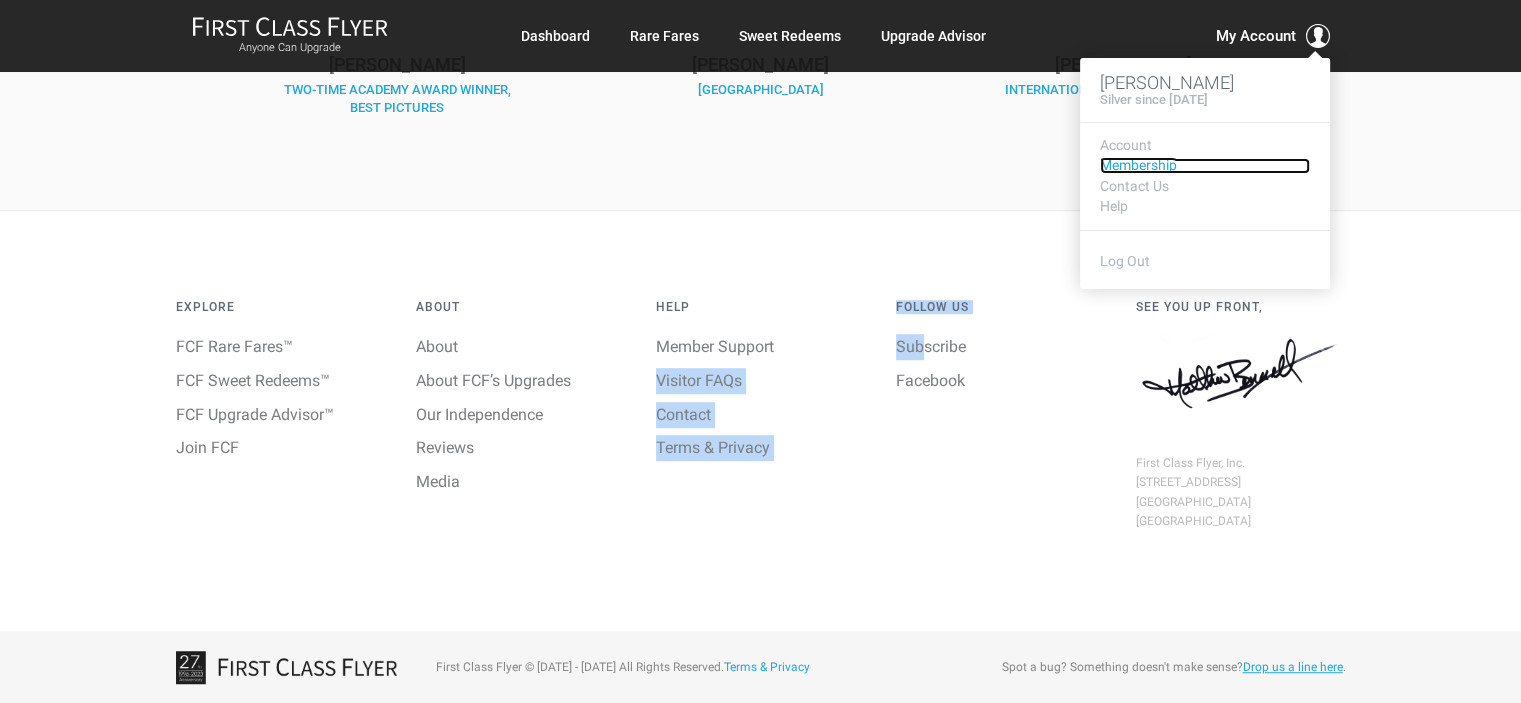 click on "Membership" at bounding box center (1205, 165) 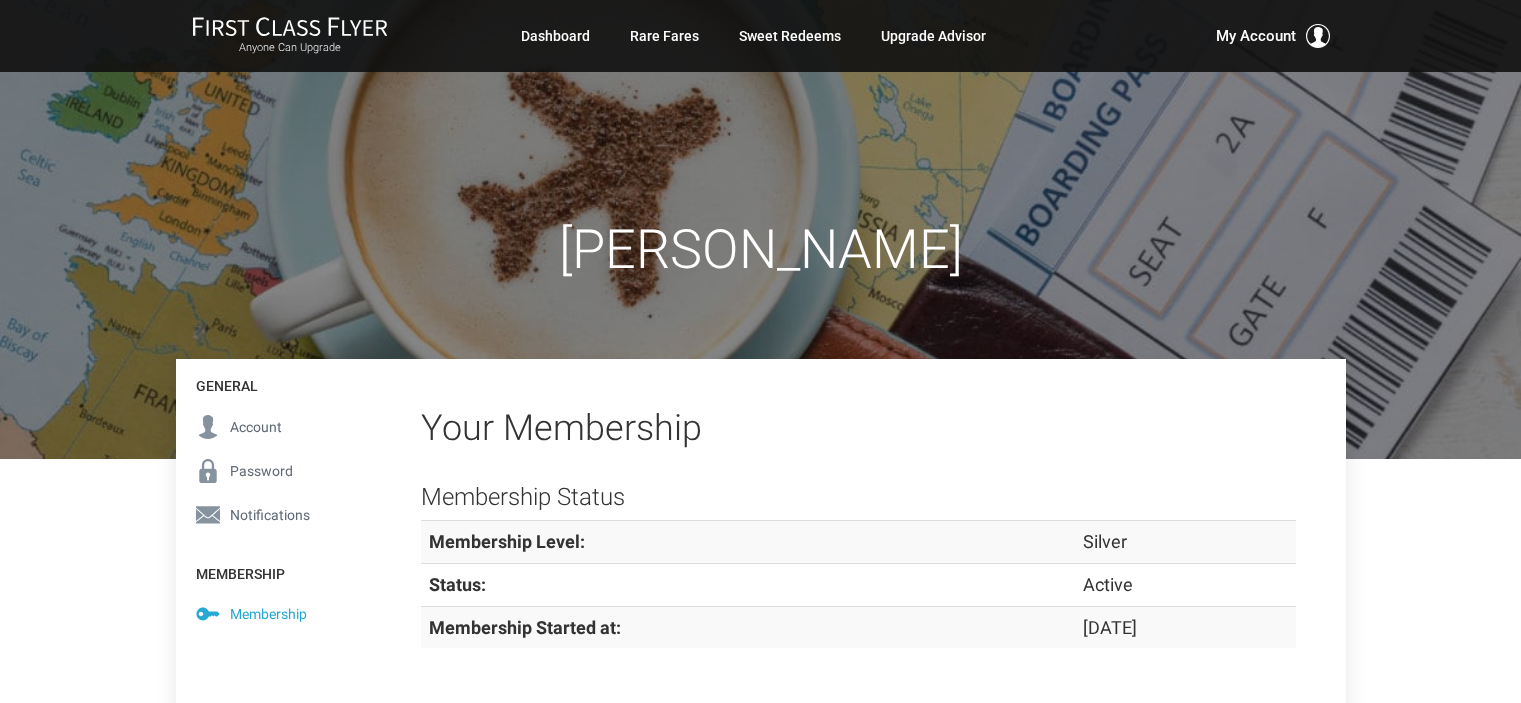 scroll, scrollTop: 0, scrollLeft: 0, axis: both 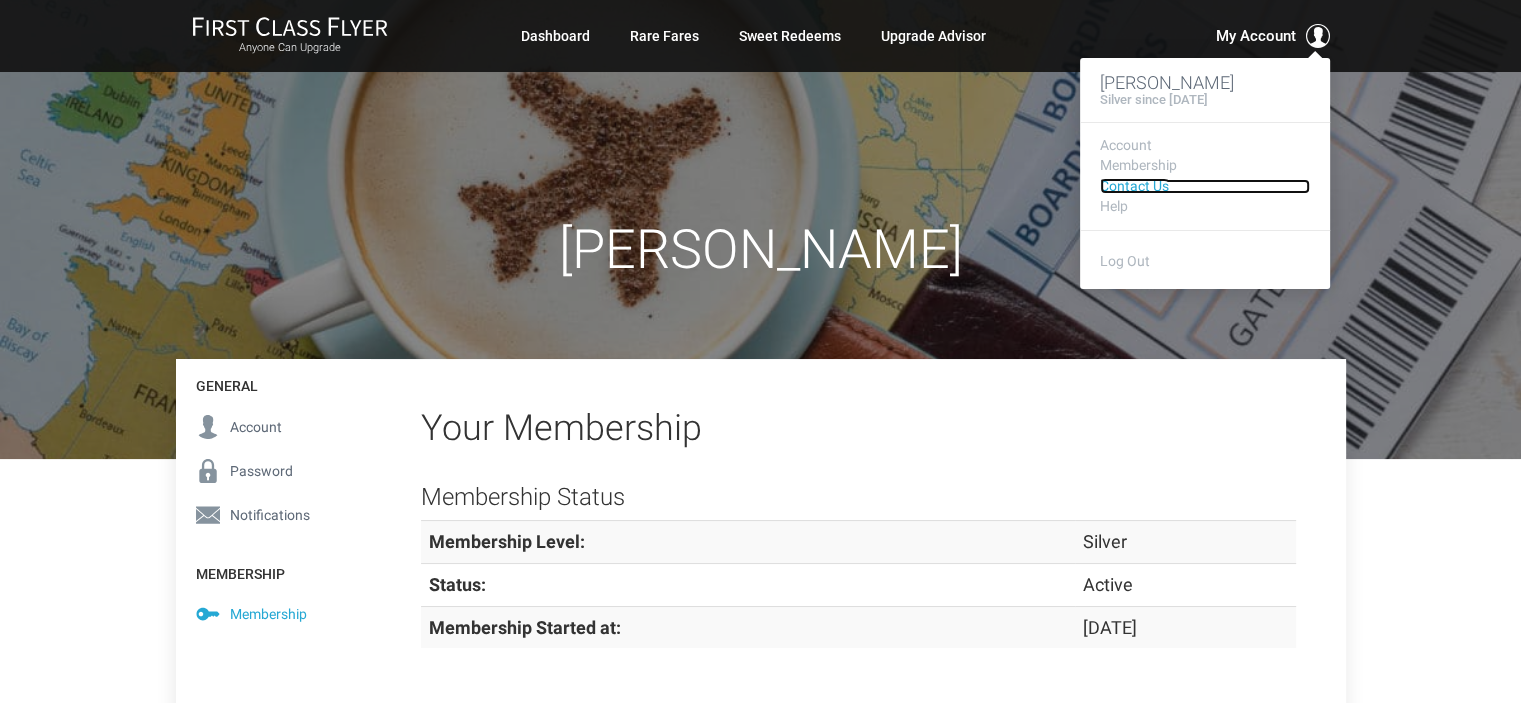 click on "Contact Us" at bounding box center [1205, 186] 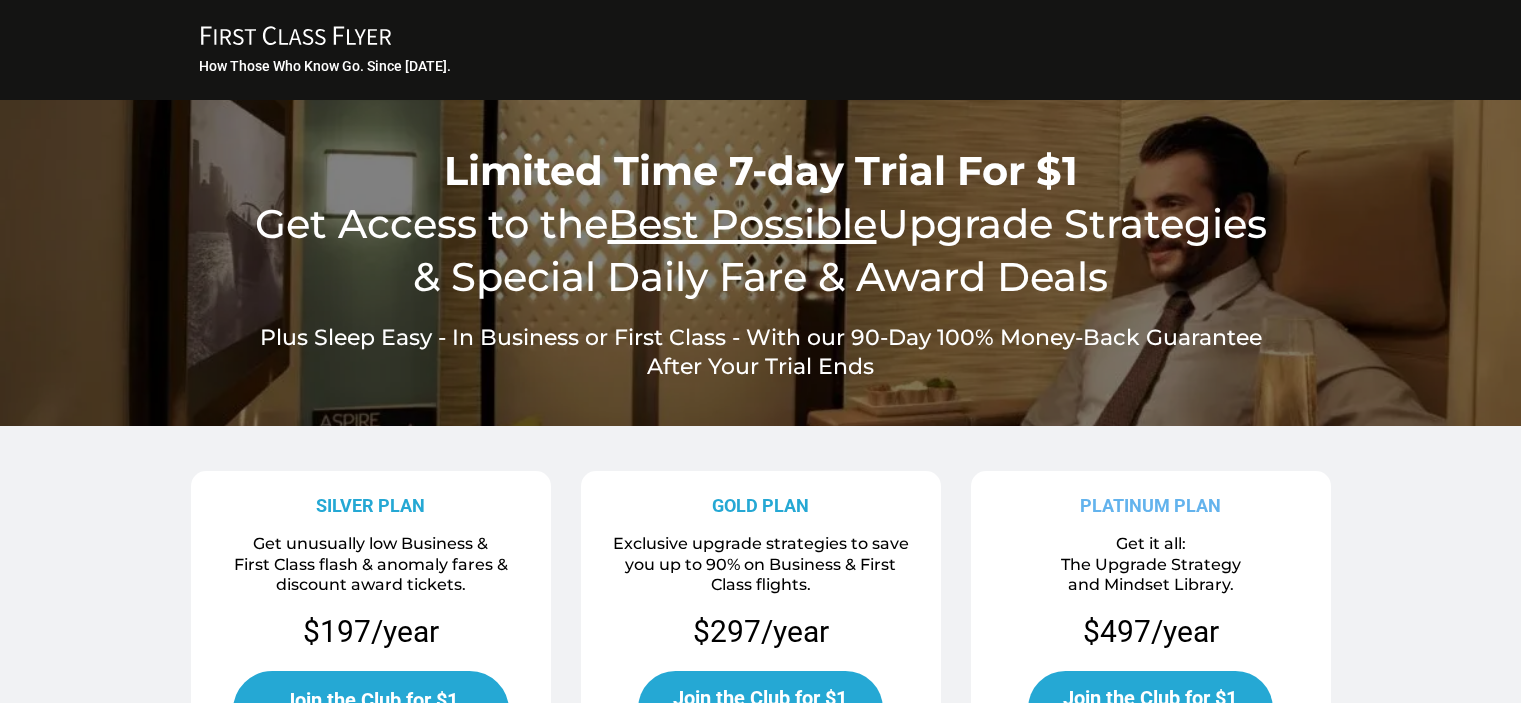 scroll, scrollTop: 197, scrollLeft: 0, axis: vertical 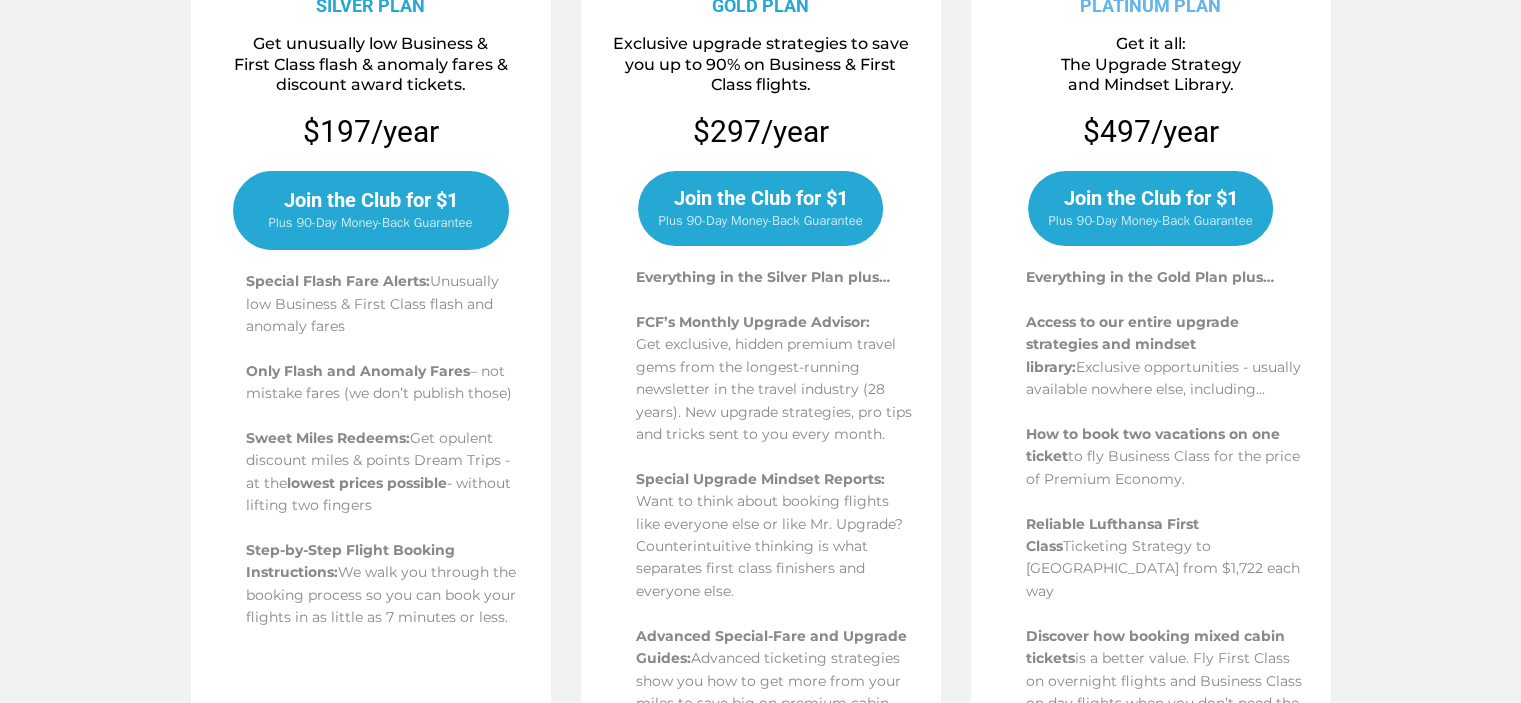 click on "Plus 90-Day Money-Back Guarantee" at bounding box center [370, 223] 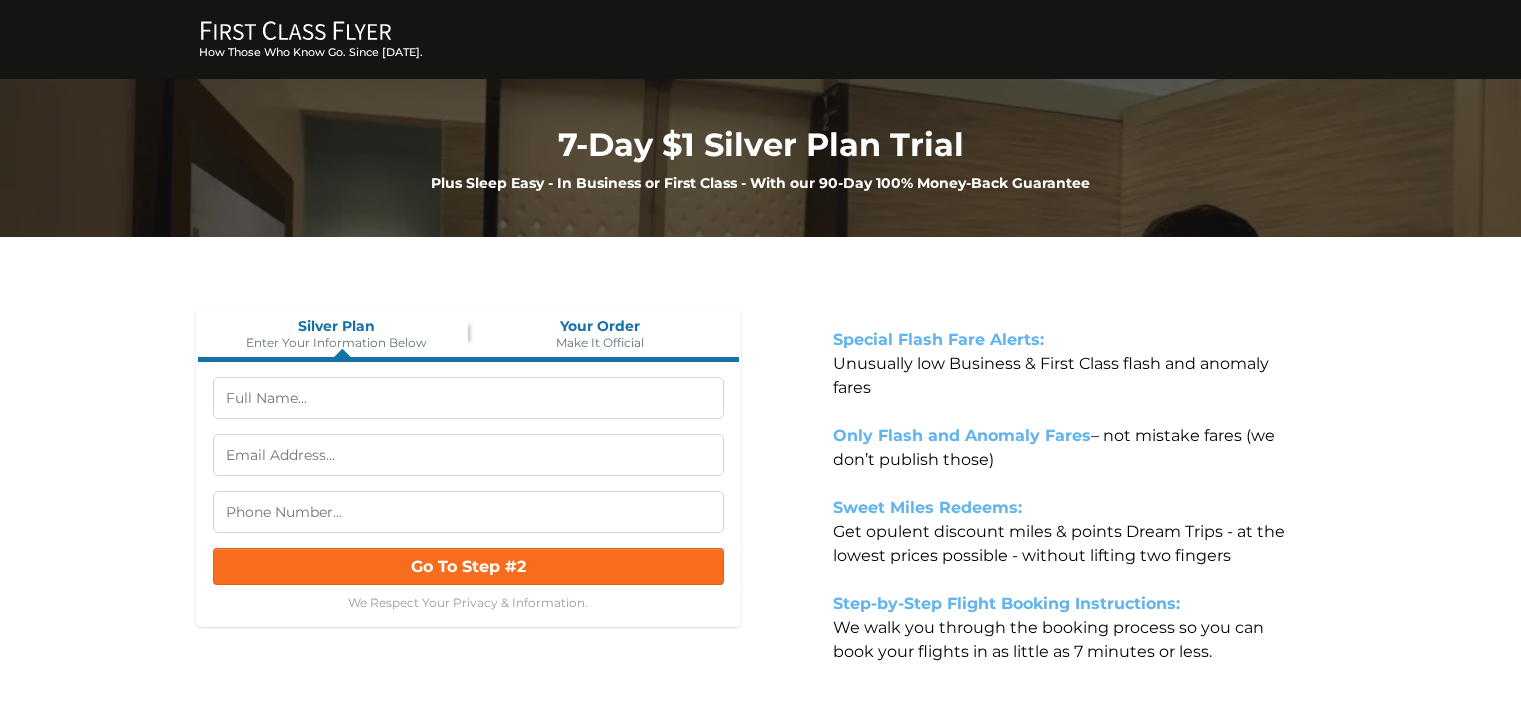 scroll, scrollTop: 0, scrollLeft: 0, axis: both 